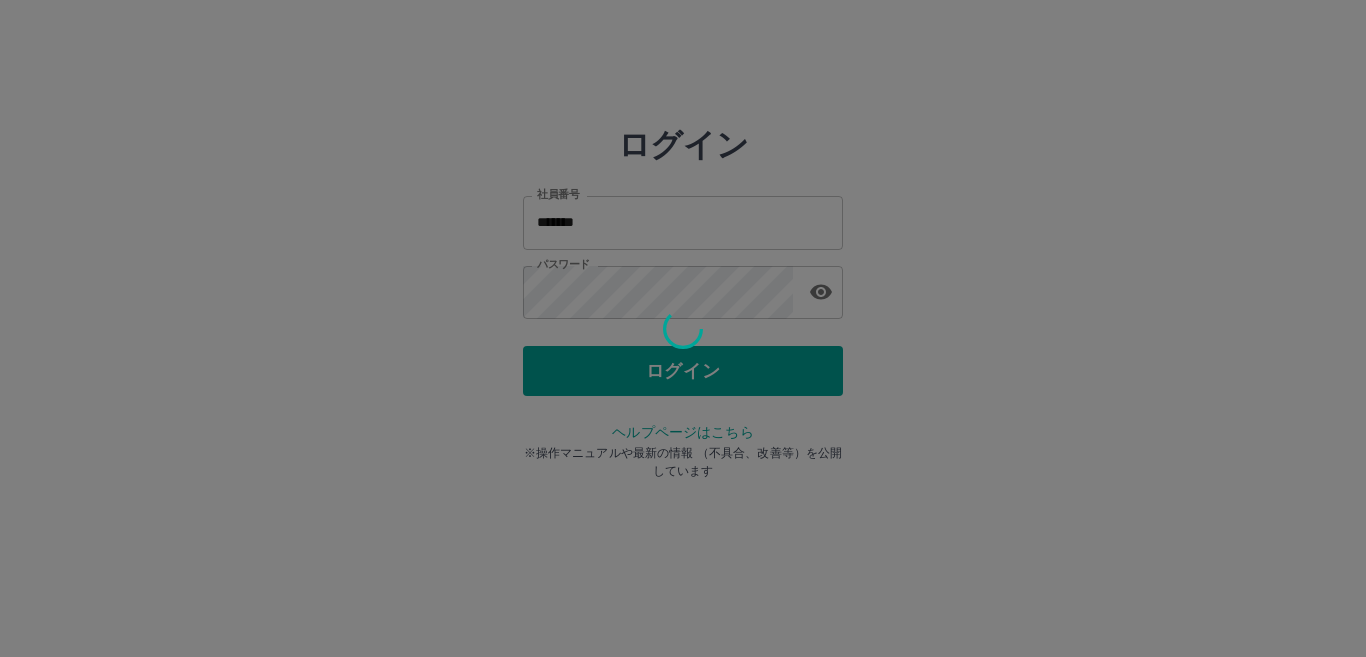 scroll, scrollTop: 0, scrollLeft: 0, axis: both 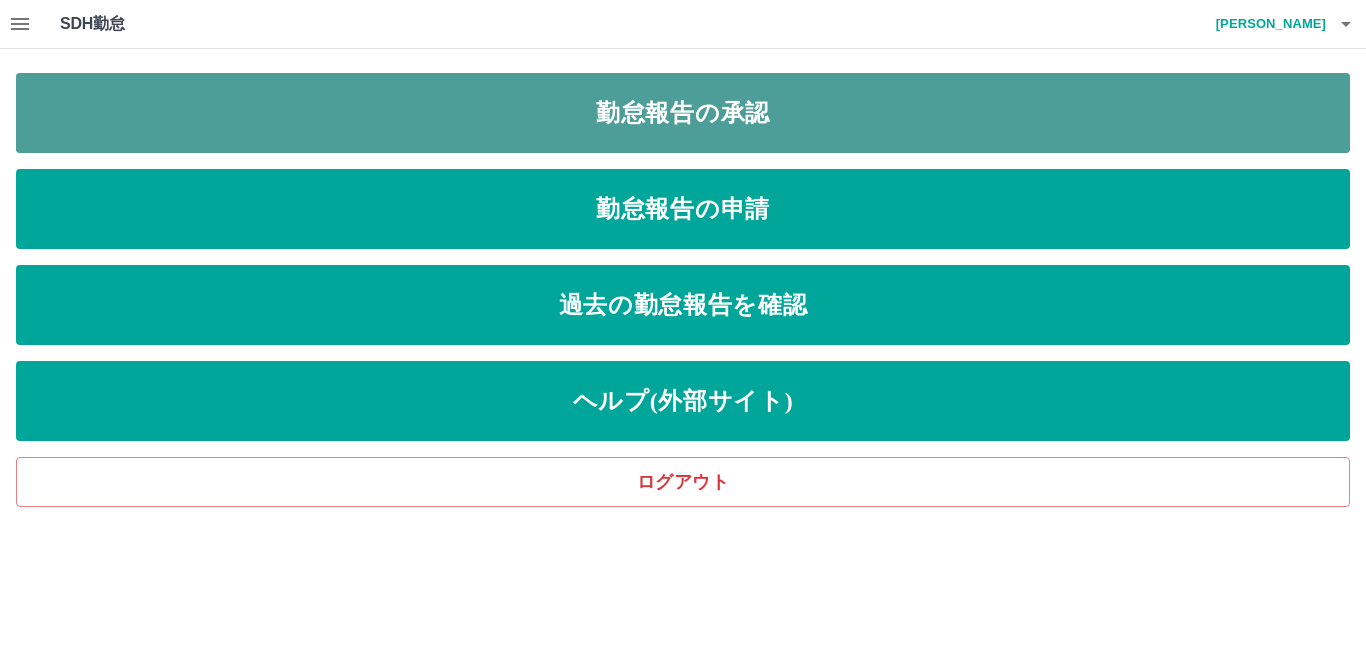click on "勤怠報告の承認" at bounding box center (683, 113) 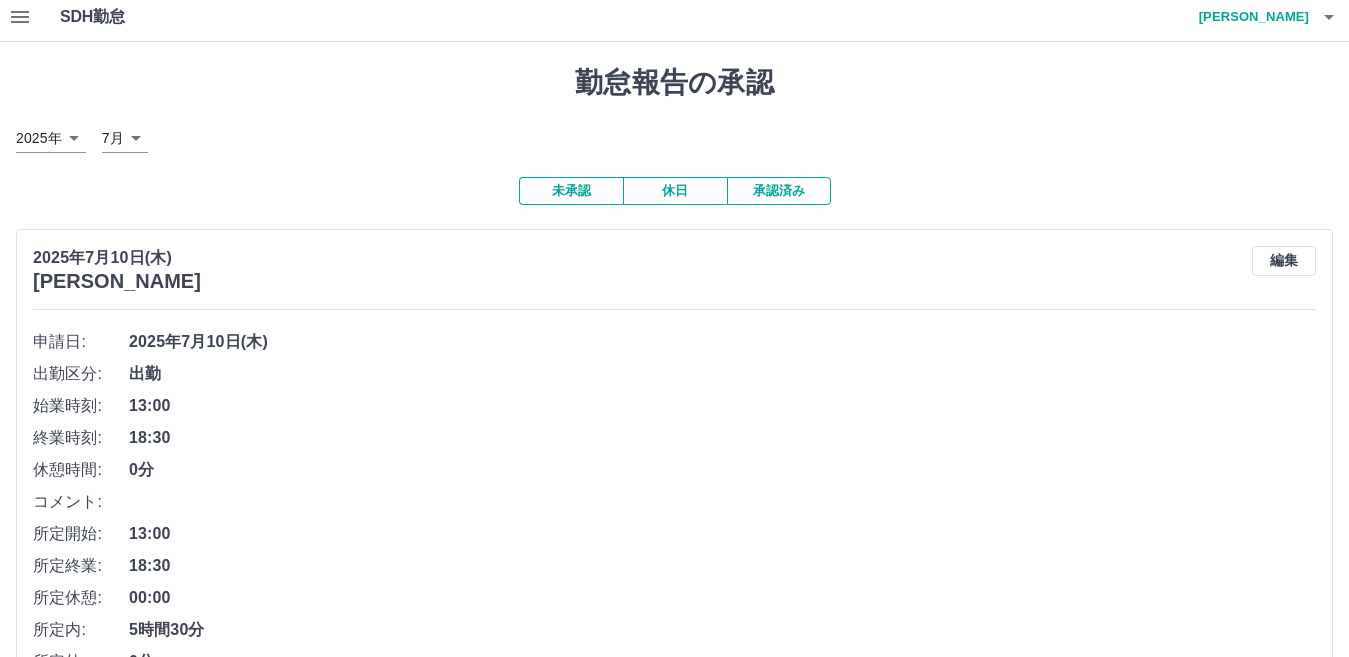 scroll, scrollTop: 0, scrollLeft: 0, axis: both 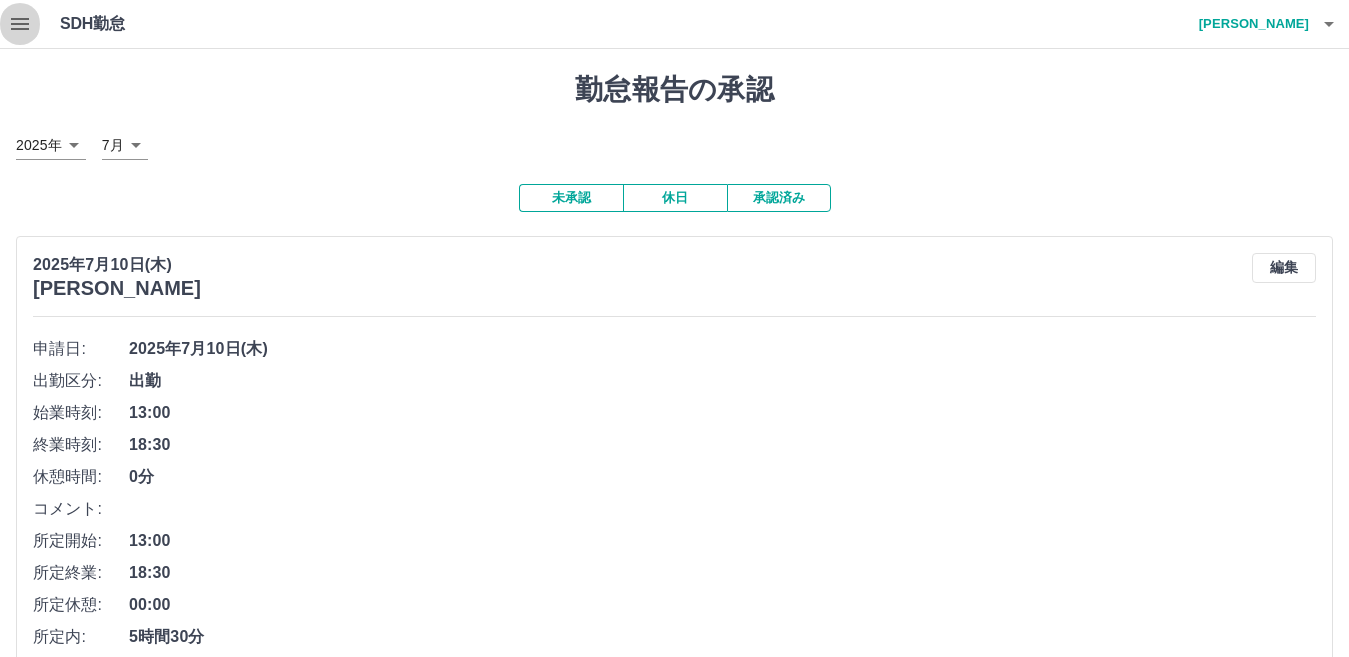 click 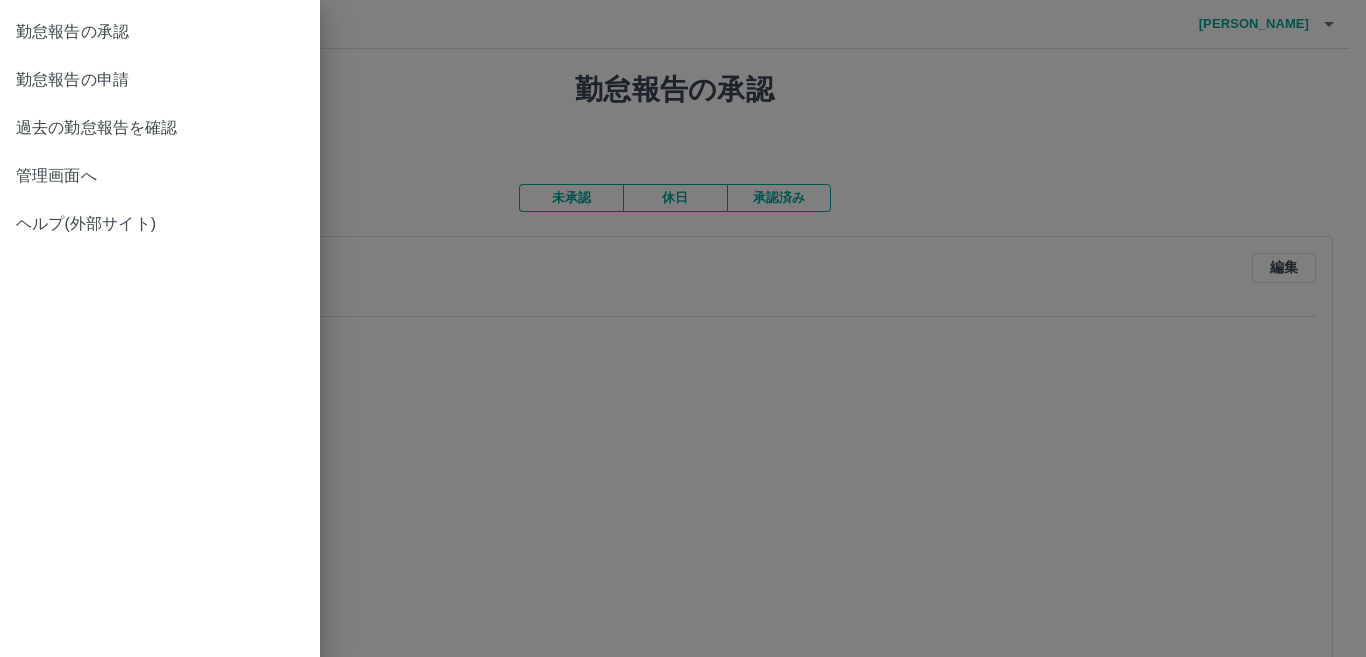 click on "管理画面へ" at bounding box center [160, 176] 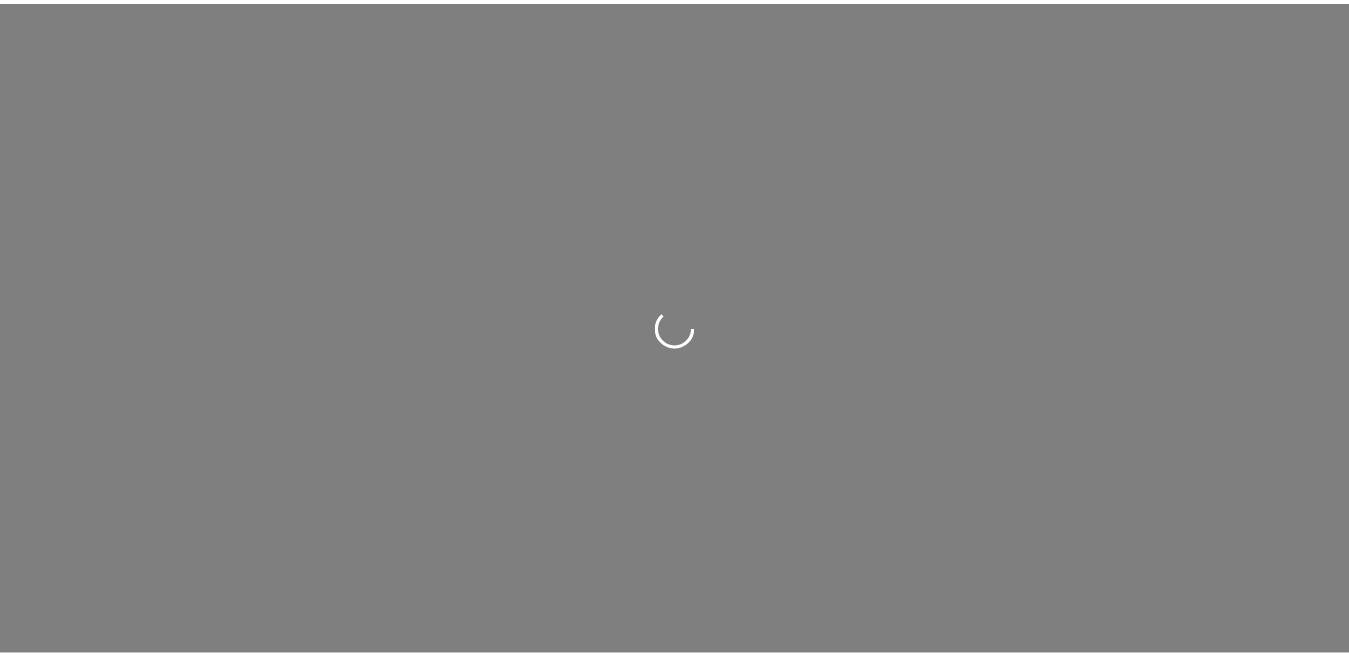 scroll, scrollTop: 0, scrollLeft: 0, axis: both 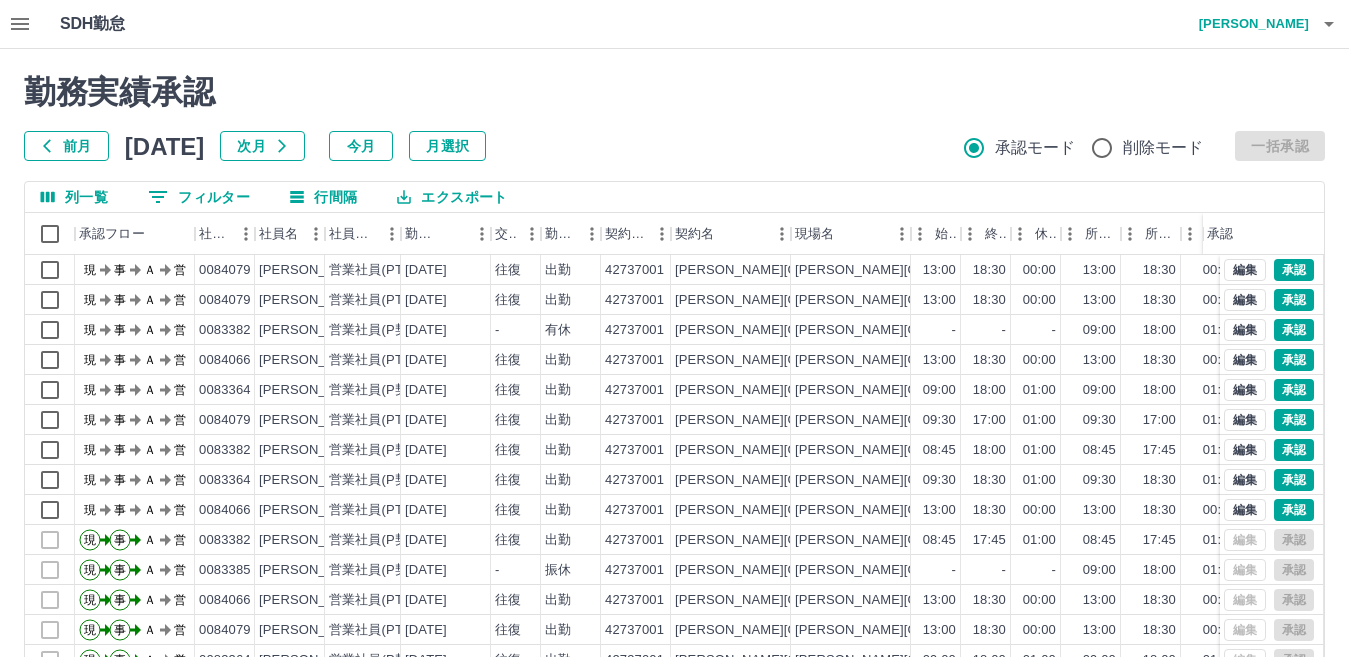 click on "0 フィルター" at bounding box center [199, 197] 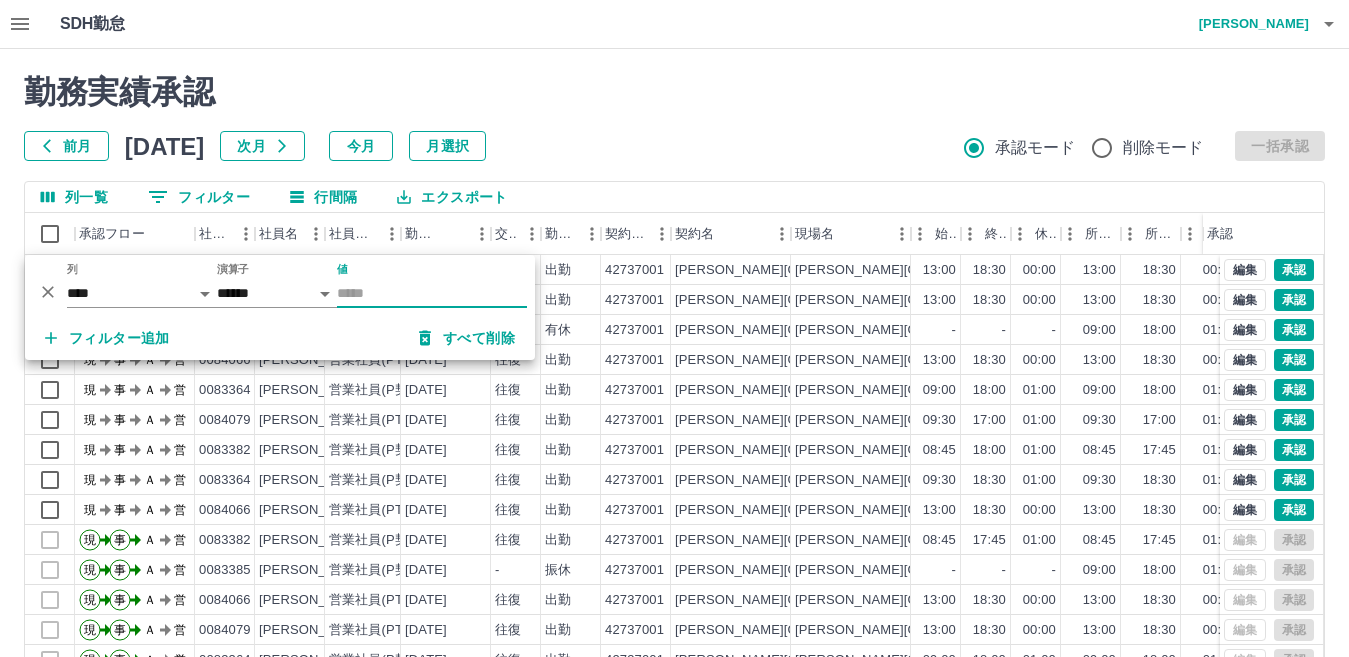click on "値" at bounding box center [432, 293] 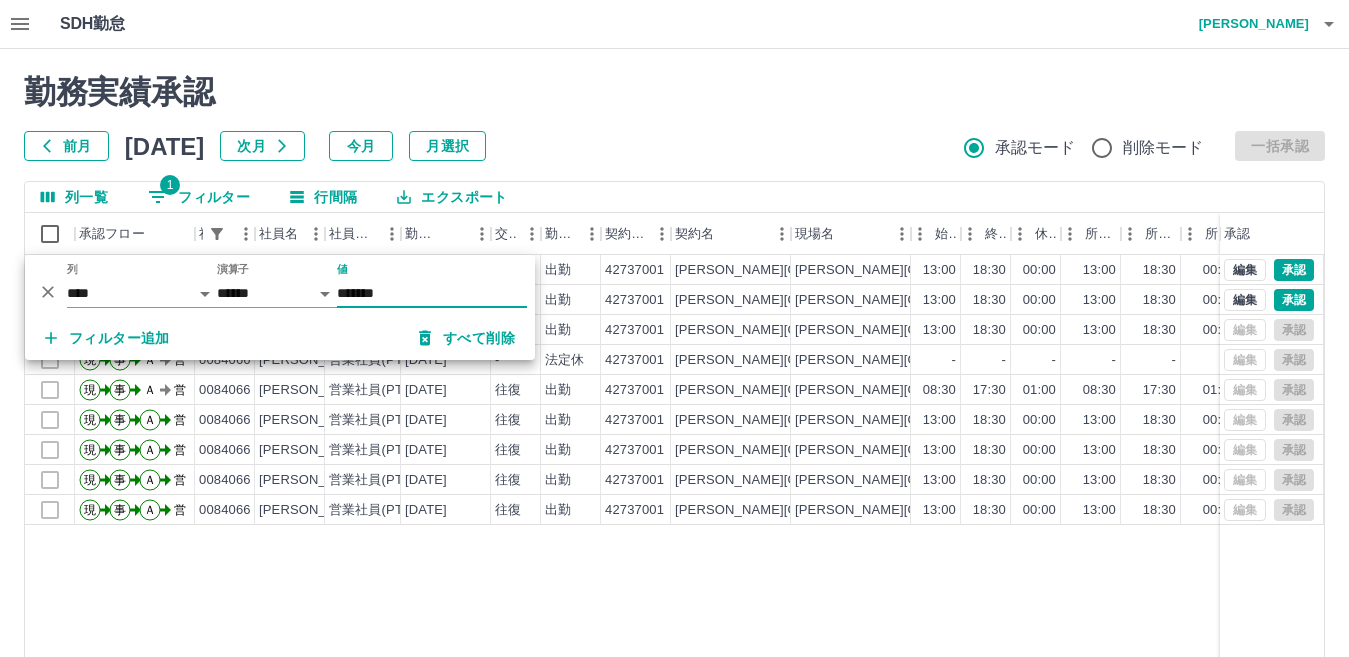 type on "*******" 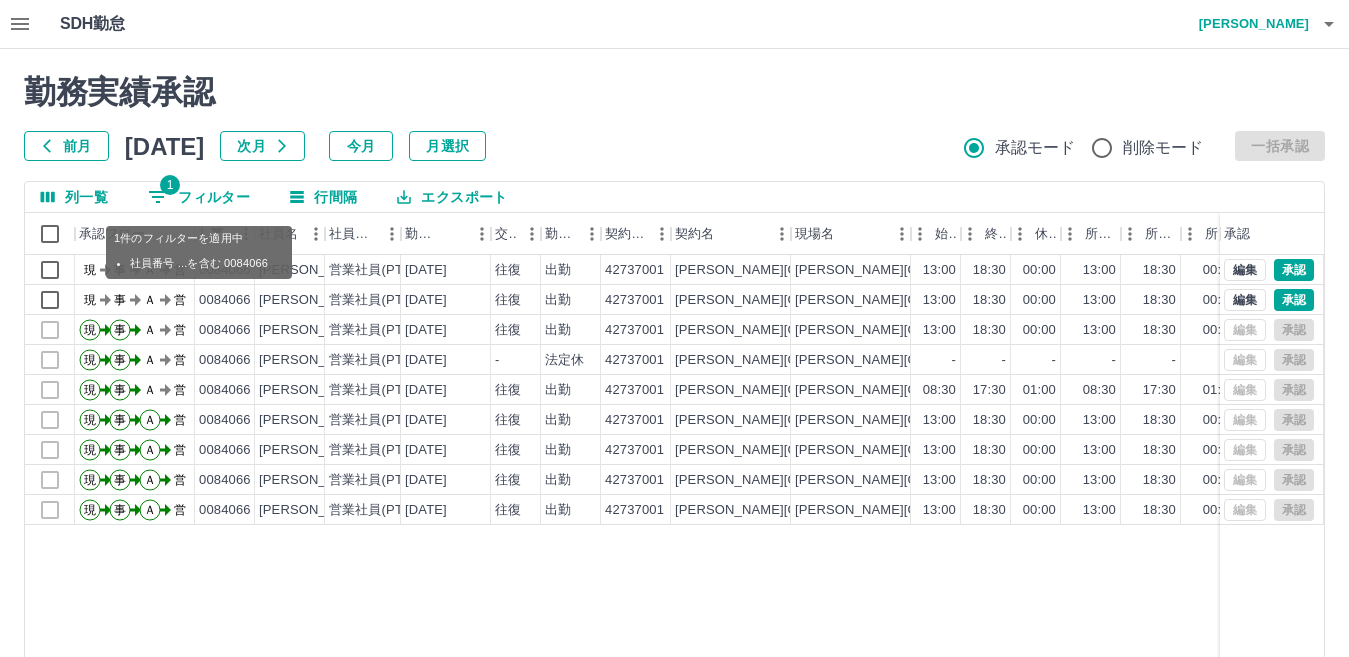 click on "1 フィルター" at bounding box center (199, 197) 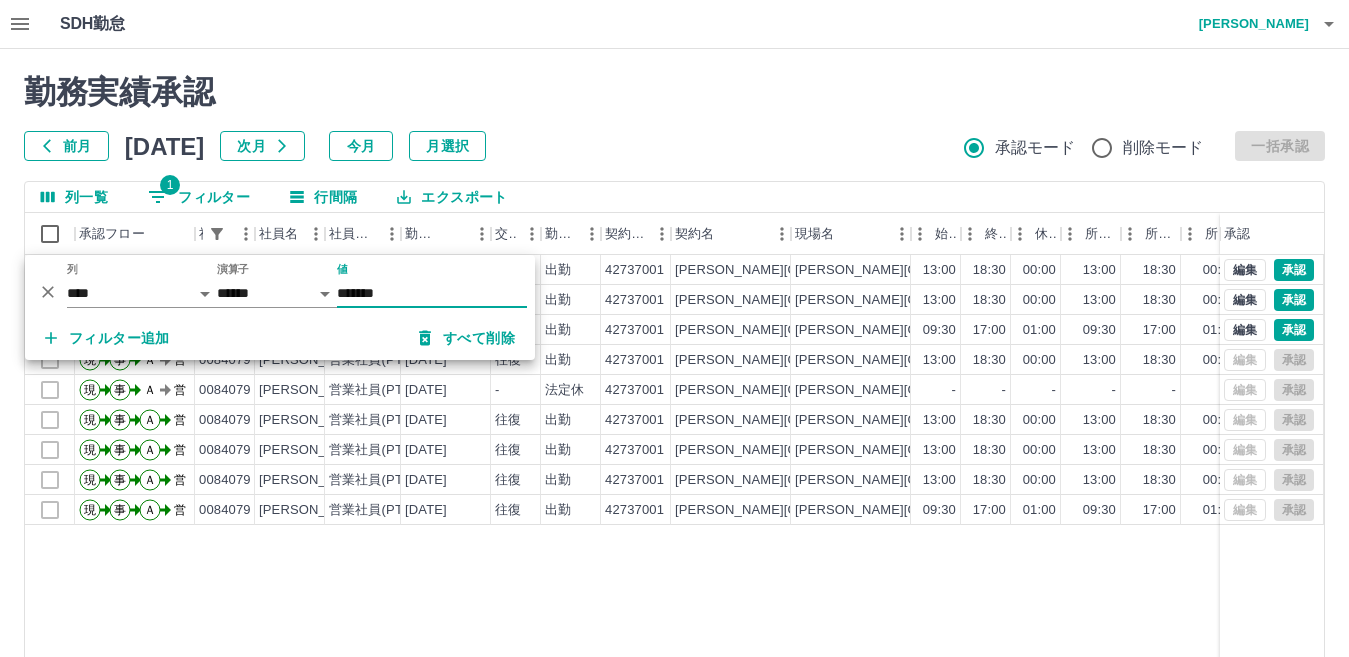 type on "*******" 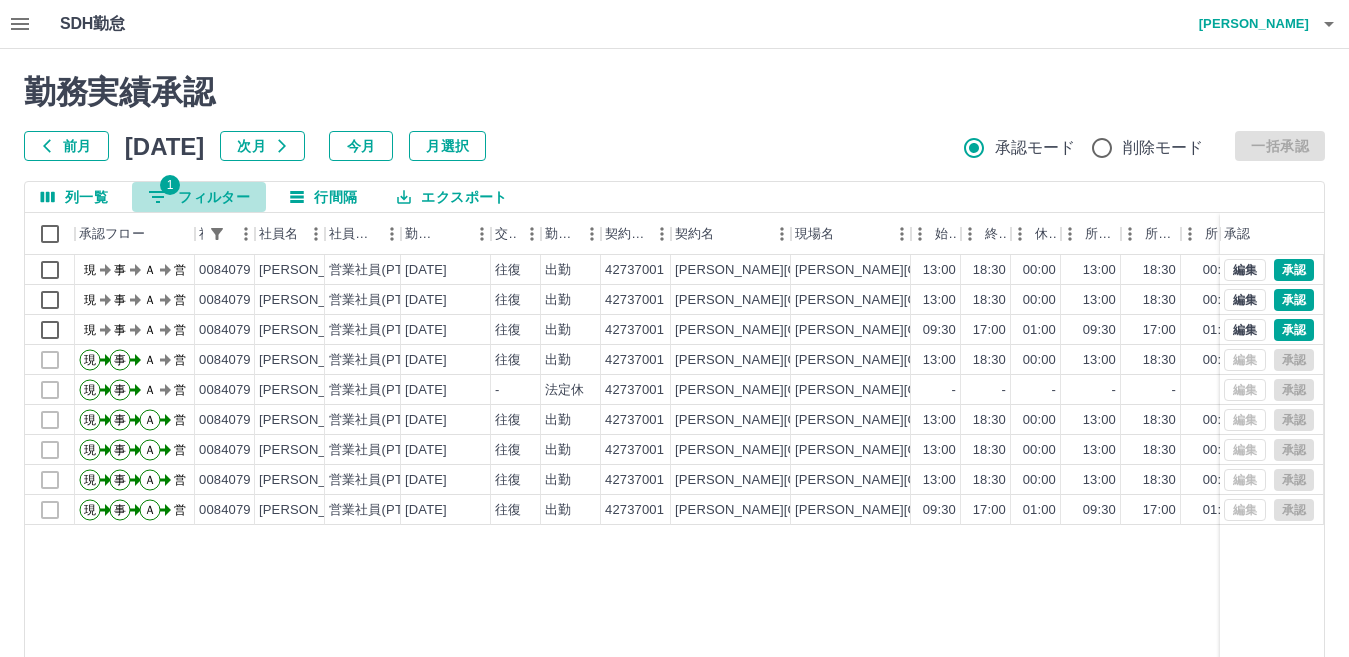 click on "1 フィルター" at bounding box center [199, 197] 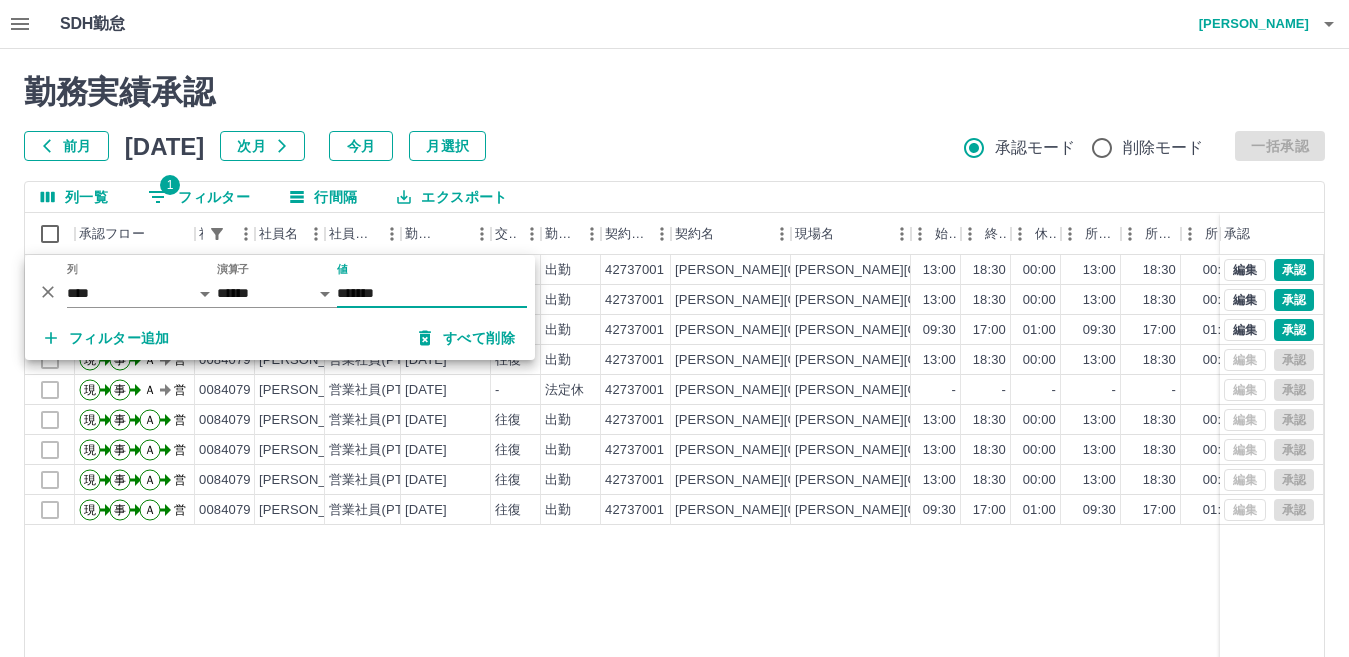 click on "*******" at bounding box center [432, 293] 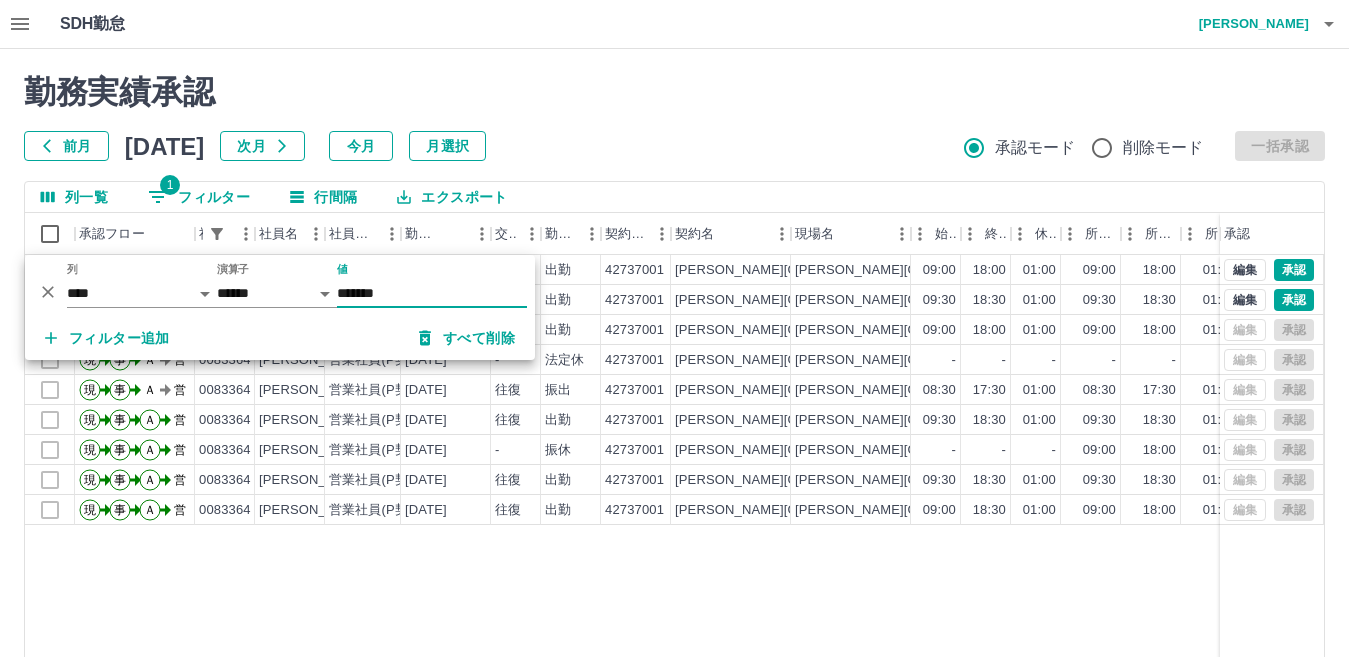 type on "*******" 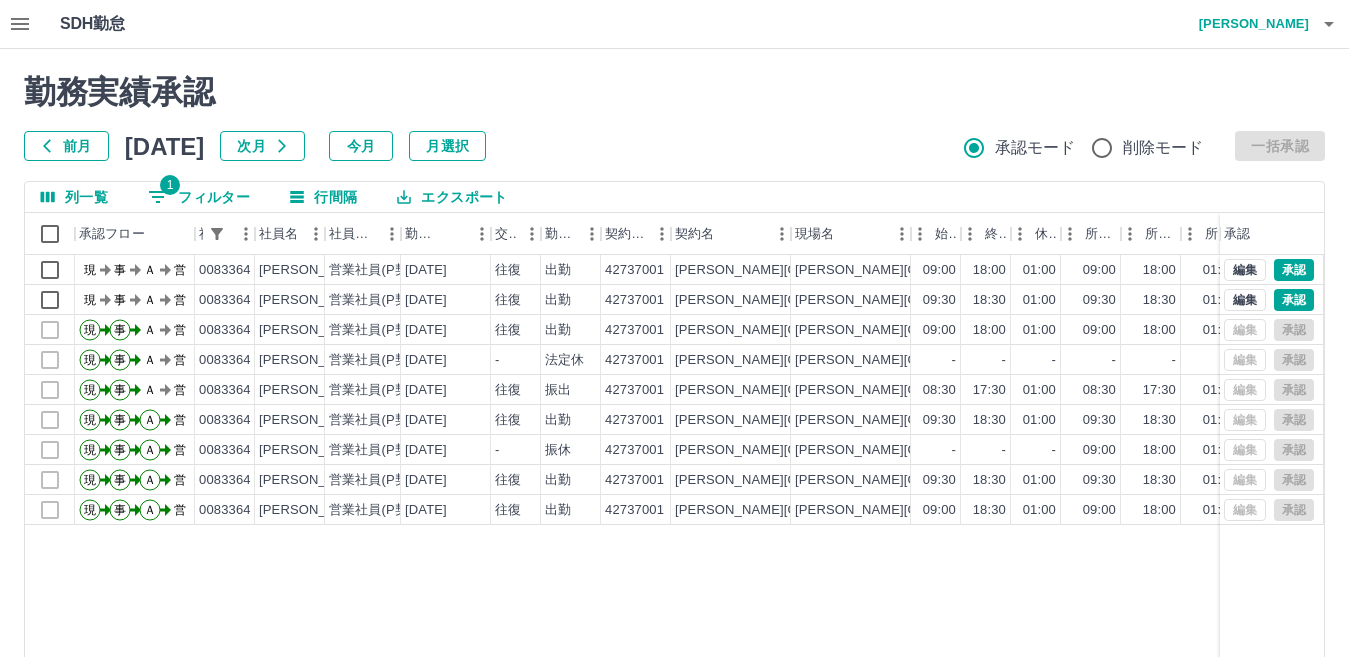 click on "1 フィルター" at bounding box center [199, 197] 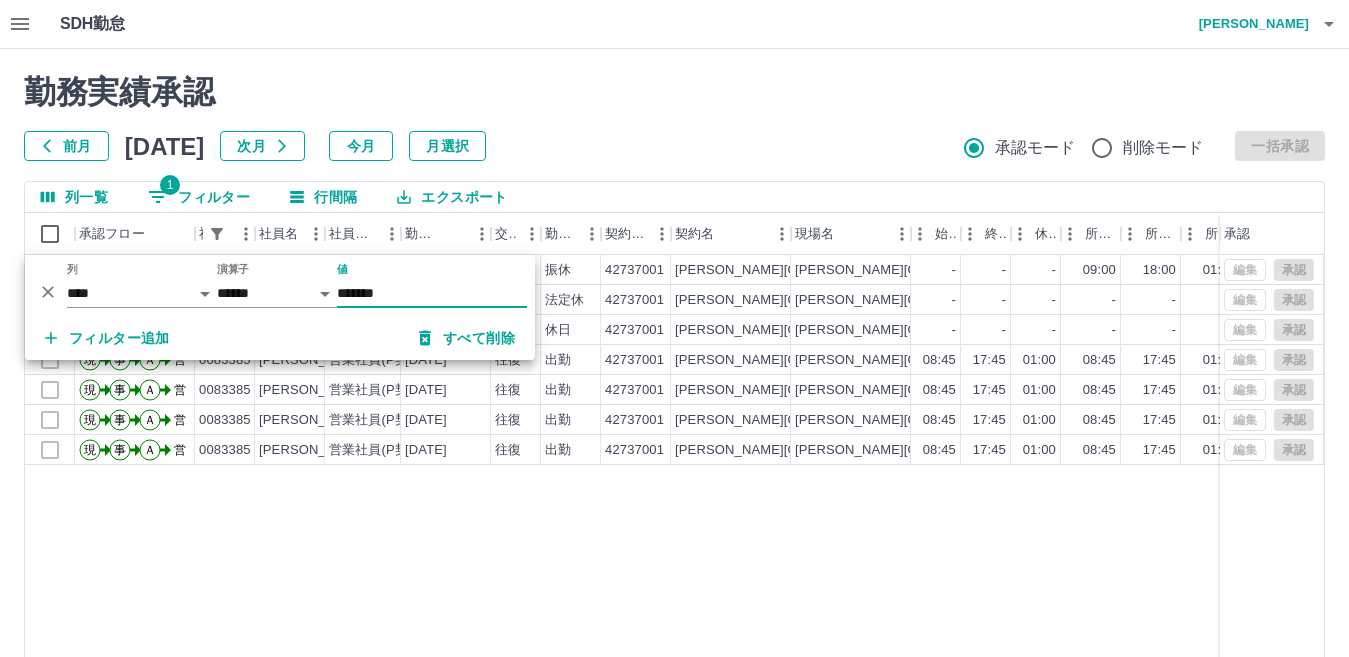 type on "*******" 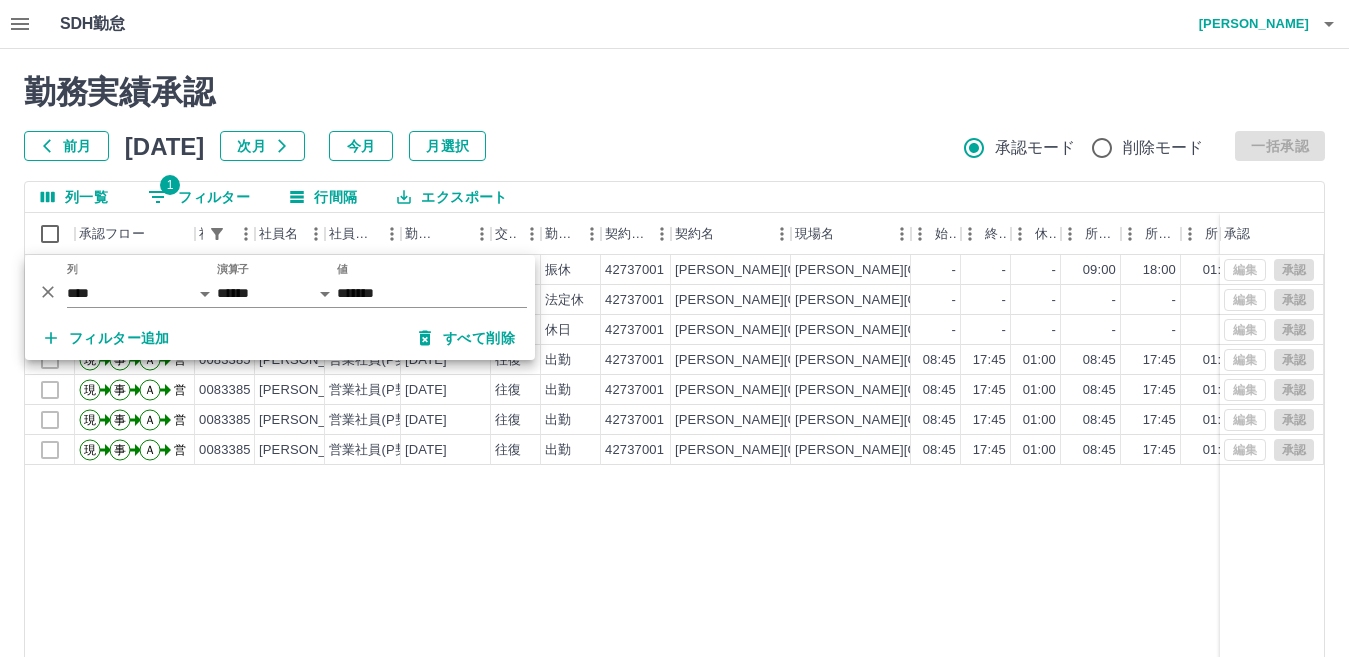 click on "現 事 Ａ 営 0083385 村上　楓 営業社員(P契約) 2025-07-07  -  振休 42737001 大和町 大和町宮床児童館 - - - 09:00 18:00 01:00 00:00 00:00 00:00 AM承認待 現 事 Ａ 営 0083385 村上　楓 営業社員(P契約) 2025-07-06  -  法定休 42737001 大和町 大和町宮床児童館 - - - - - - 00:00 00:00 00:00 AM承認待 現 事 Ａ 営 0083385 村上　楓 営業社員(P契約) 2025-07-05  -  休日 42737001 大和町 大和町宮床児童館 - - - - - - 00:00 00:00 00:00 AM承認待 現 事 Ａ 営 0083385 村上　楓 営業社員(P契約) 2025-07-04 往復 出勤 42737001 大和町 大和町宮床児童館 08:45 17:45 01:00 08:45 17:45 01:00 09:00 08:00 00:00 営業所長承認待 現 事 Ａ 営 0083385 村上　楓 営業社員(P契約) 2025-07-03 往復 出勤 42737001 大和町 大和町宮床児童館 08:45 17:45 01:00 08:45 17:45 01:00 09:00 08:00 00:00 営業所長承認待 現 事 Ａ 営 0083385 村上　楓 営業社員(P契約) 2025-07-02 往復 出勤 42737001 08:45" at bounding box center [898, 511] 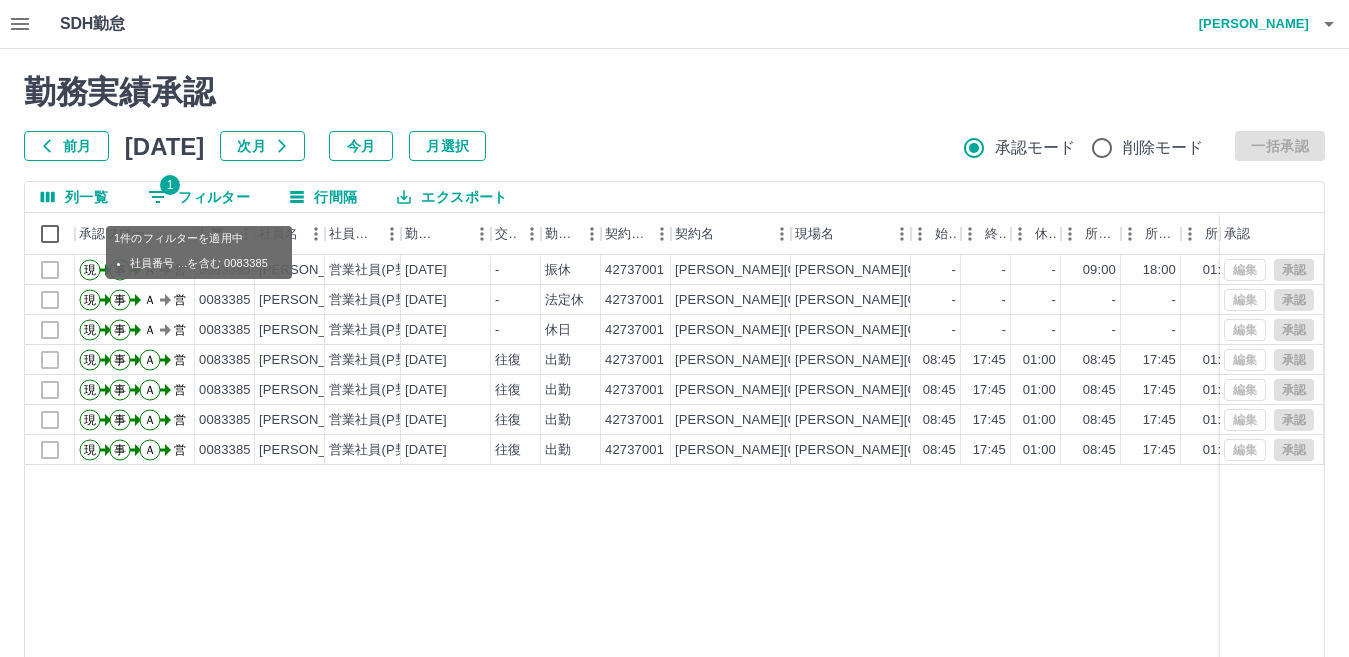 click on "1 フィルター" at bounding box center (199, 197) 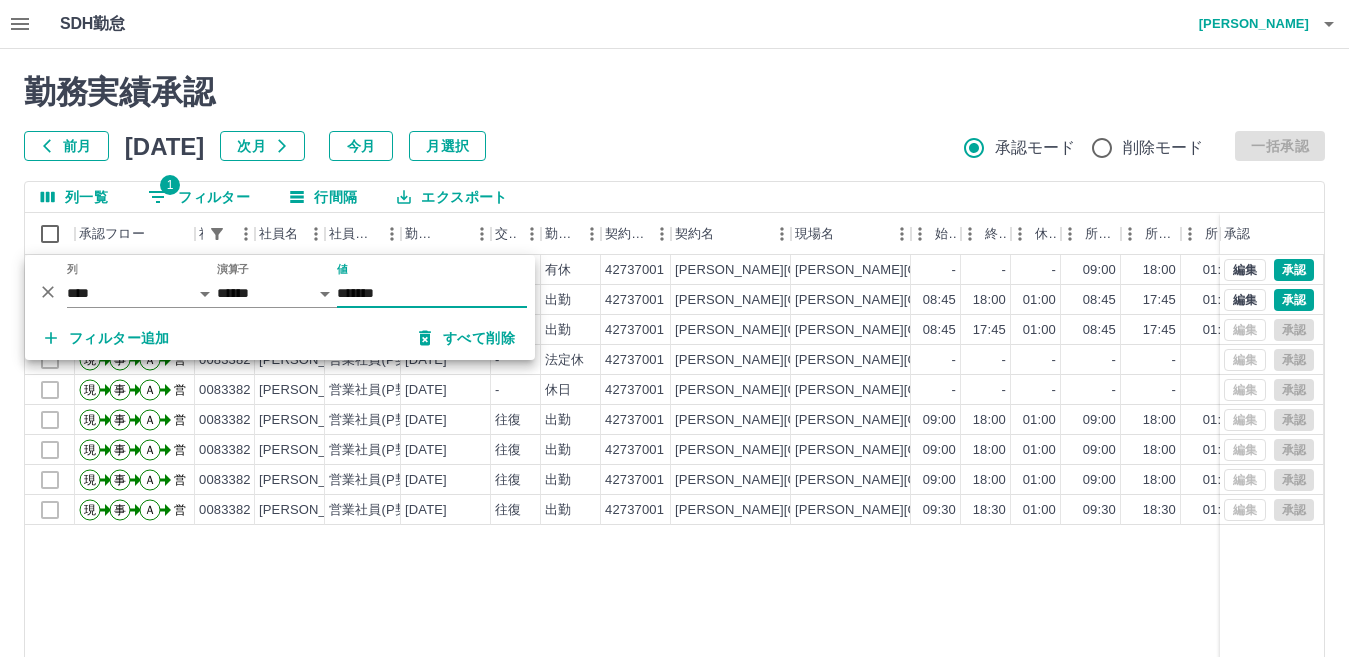 type on "*******" 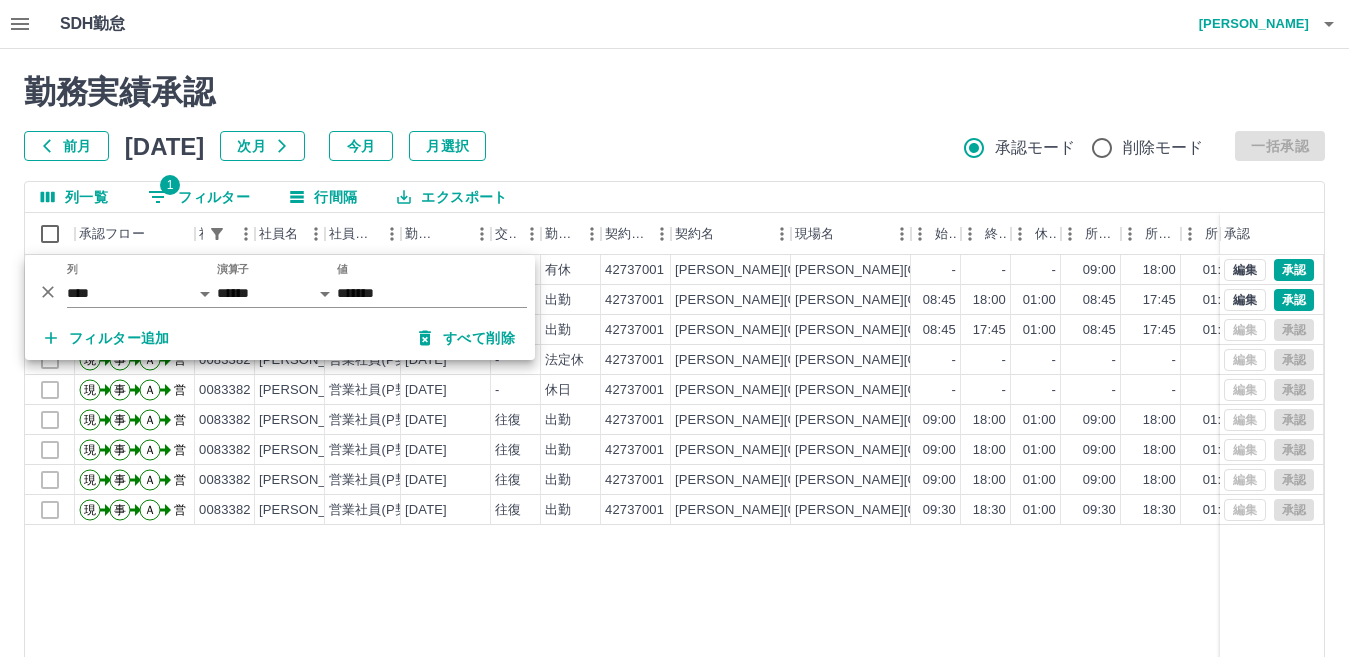 click on "現 事 Ａ 営 0083382 早坂　真理 営業社員(P契約) 2025-07-09  -  有休 42737001 大和町 大和町宮床児童館 - - - 09:00 18:00 01:00 00:00 00:00 00:00 現場責任者承認待 現 事 Ａ 営 0083382 早坂　真理 営業社員(P契約) 2025-07-08 往復 出勤 42737001 大和町 大和町宮床児童館 08:45 18:00 01:00 08:45 17:45 01:00 09:15 08:15 00:00 現場責任者承認待 現 事 Ａ 営 0083382 早坂　真理 営業社員(P契約) 2025-07-07 往復 出勤 42737001 大和町 大和町宮床児童館 08:45 17:45 01:00 08:45 17:45 01:00 09:00 08:00 00:00 AM承認待 現 事 Ａ 営 0083382 早坂　真理 営業社員(P契約) 2025-07-06  -  法定休 42737001 大和町 大和町宮床児童館 - - - - - - 00:00 00:00 00:00 営業所長承認待 現 事 Ａ 営 0083382 早坂　真理 営業社員(P契約) 2025-07-05  -  休日 42737001 大和町 大和町宮床児童館 - - - - - - 00:00 00:00 00:00 営業所長承認待 現 事 Ａ 営 0083382 早坂　真理 2025-07-04 往復" at bounding box center (898, 511) 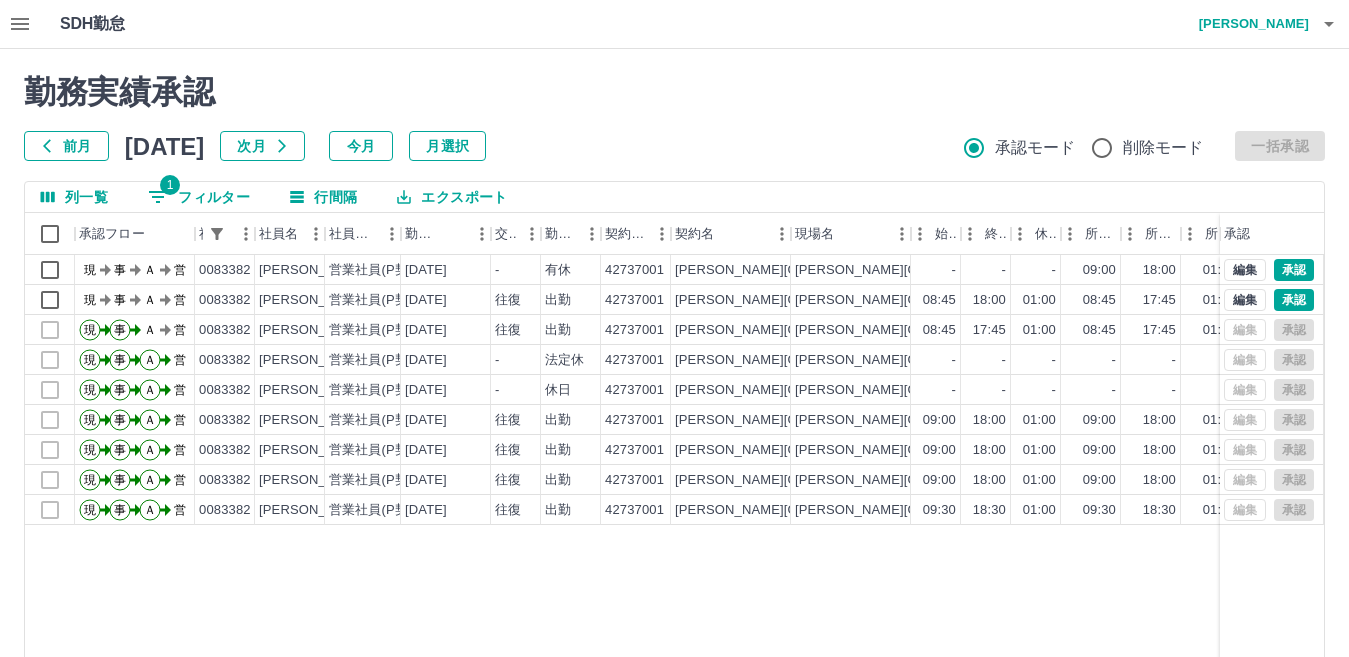 click 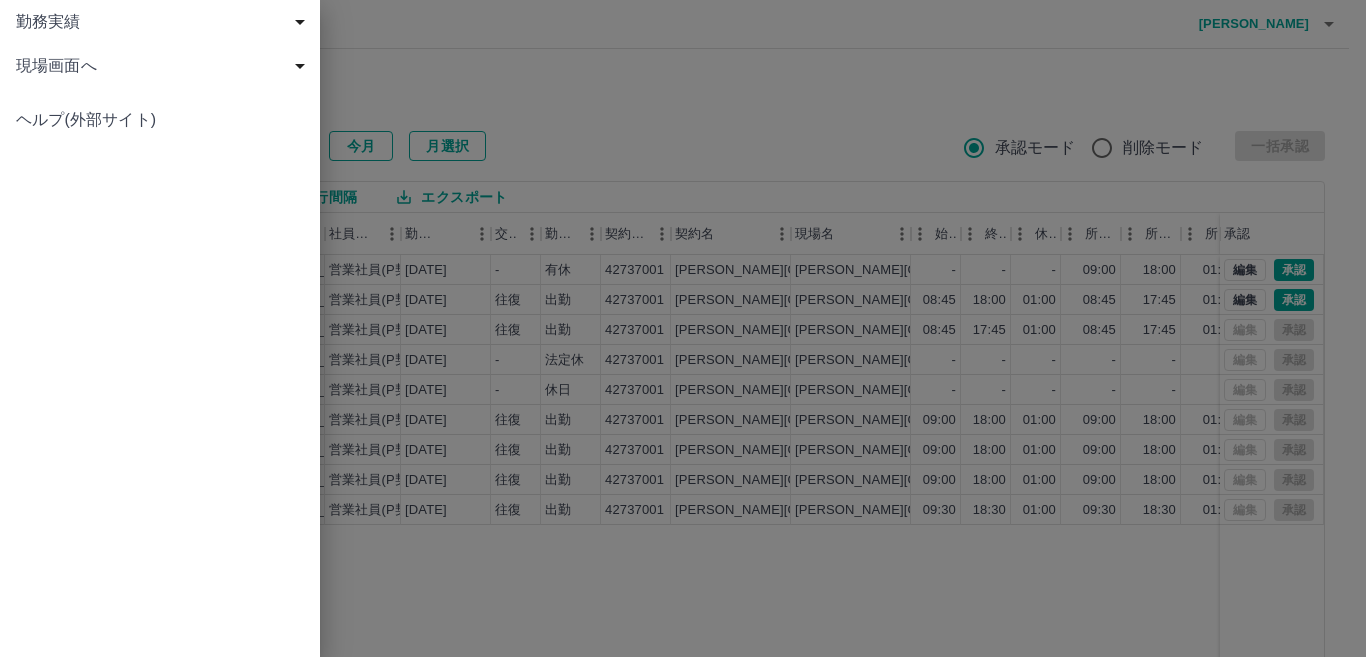 click on "勤務実績" at bounding box center [164, 22] 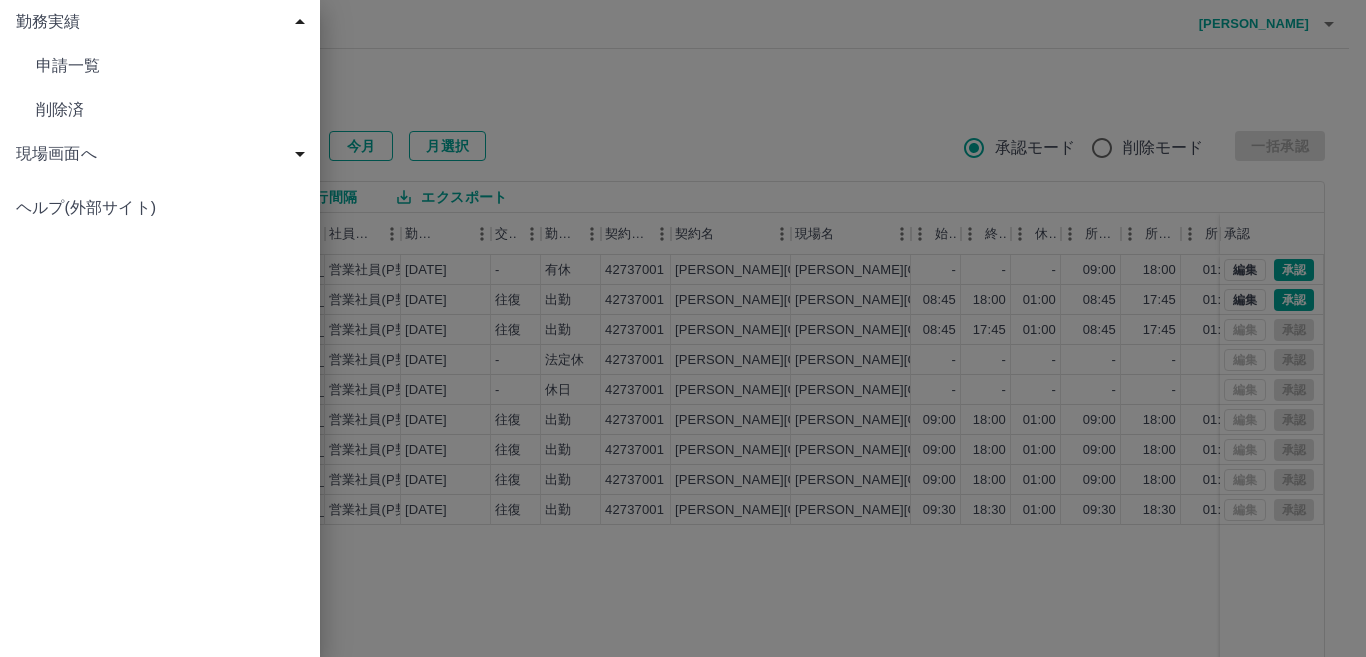 click on "勤務実績" at bounding box center (164, 22) 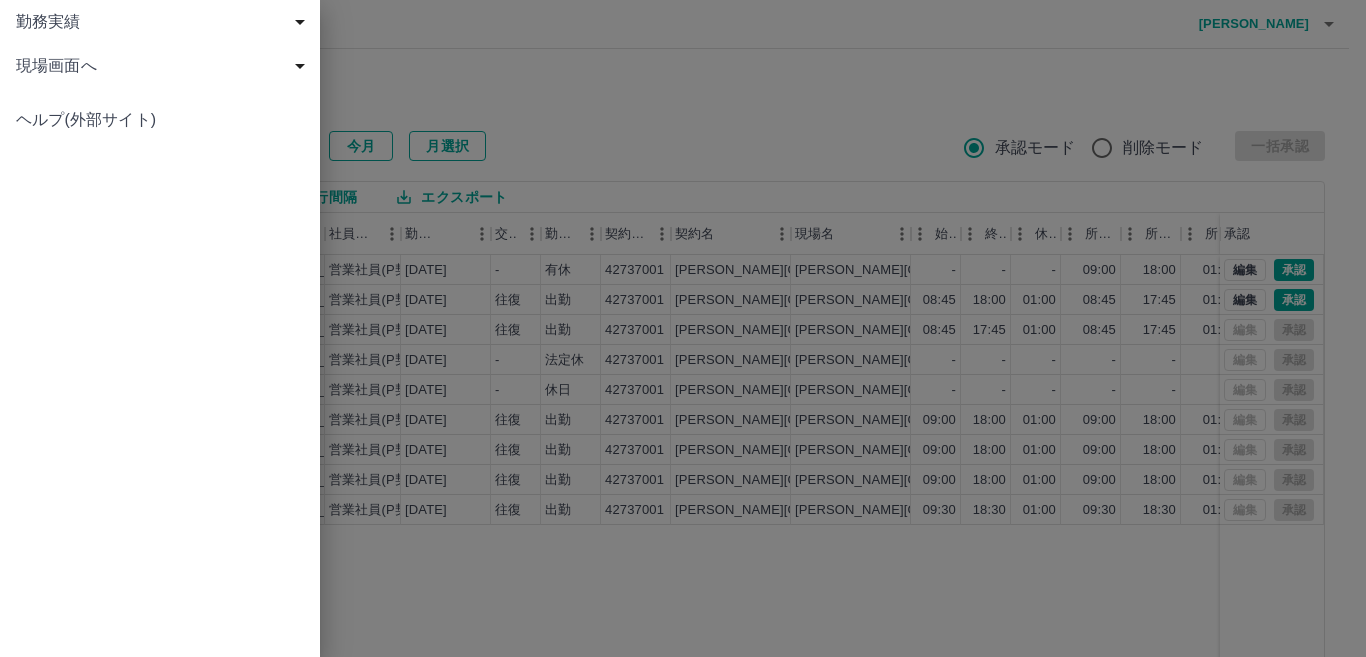 click at bounding box center [683, 328] 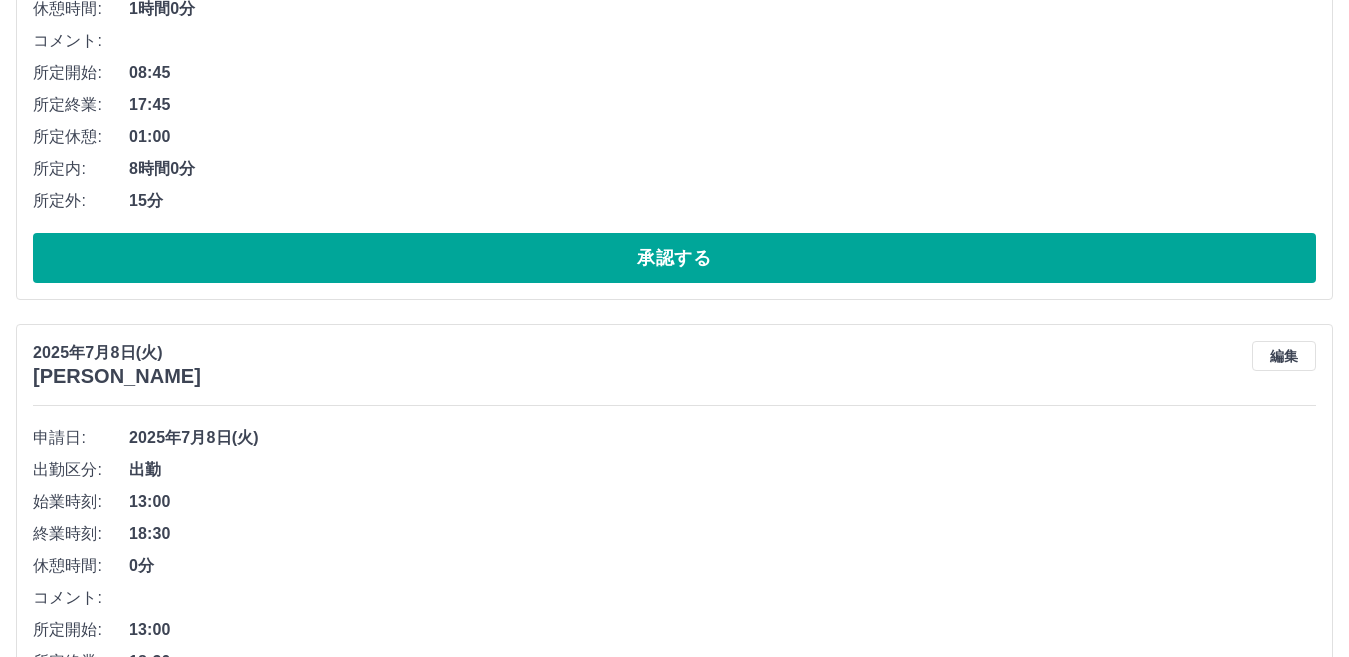 scroll, scrollTop: 4492, scrollLeft: 0, axis: vertical 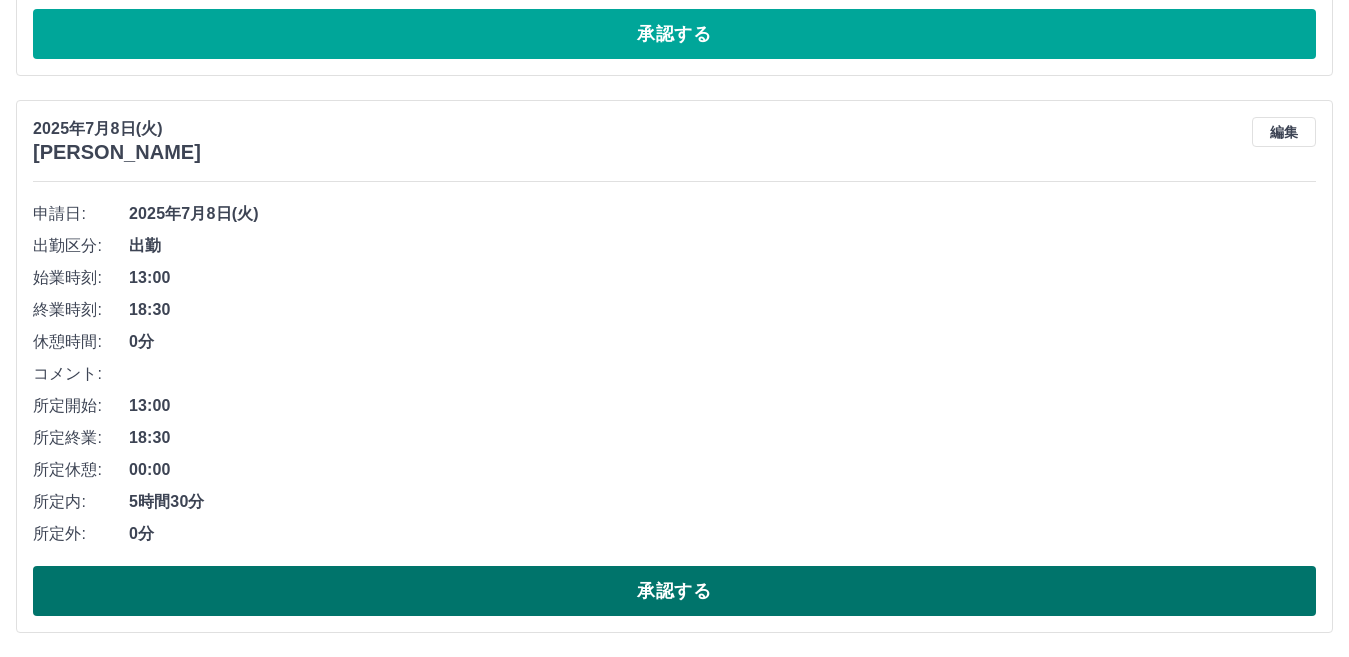 click on "承認する" at bounding box center (674, 591) 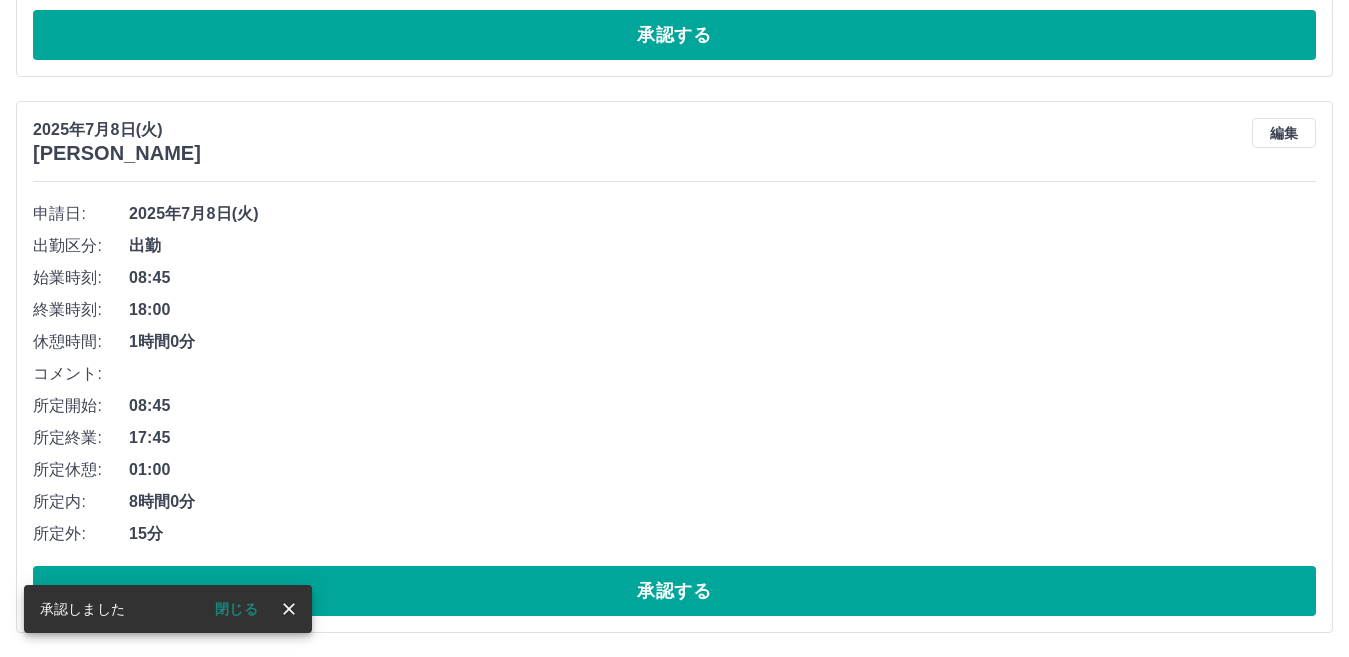scroll, scrollTop: 3935, scrollLeft: 0, axis: vertical 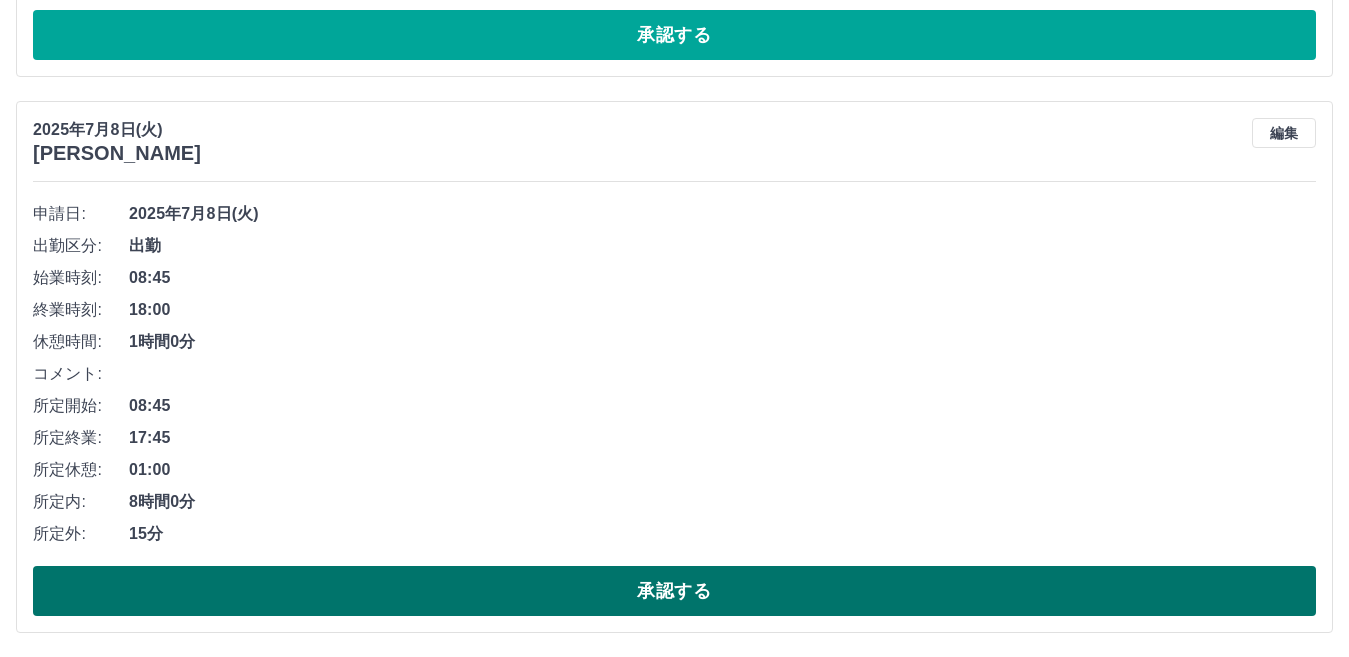 click on "承認する" at bounding box center [674, 591] 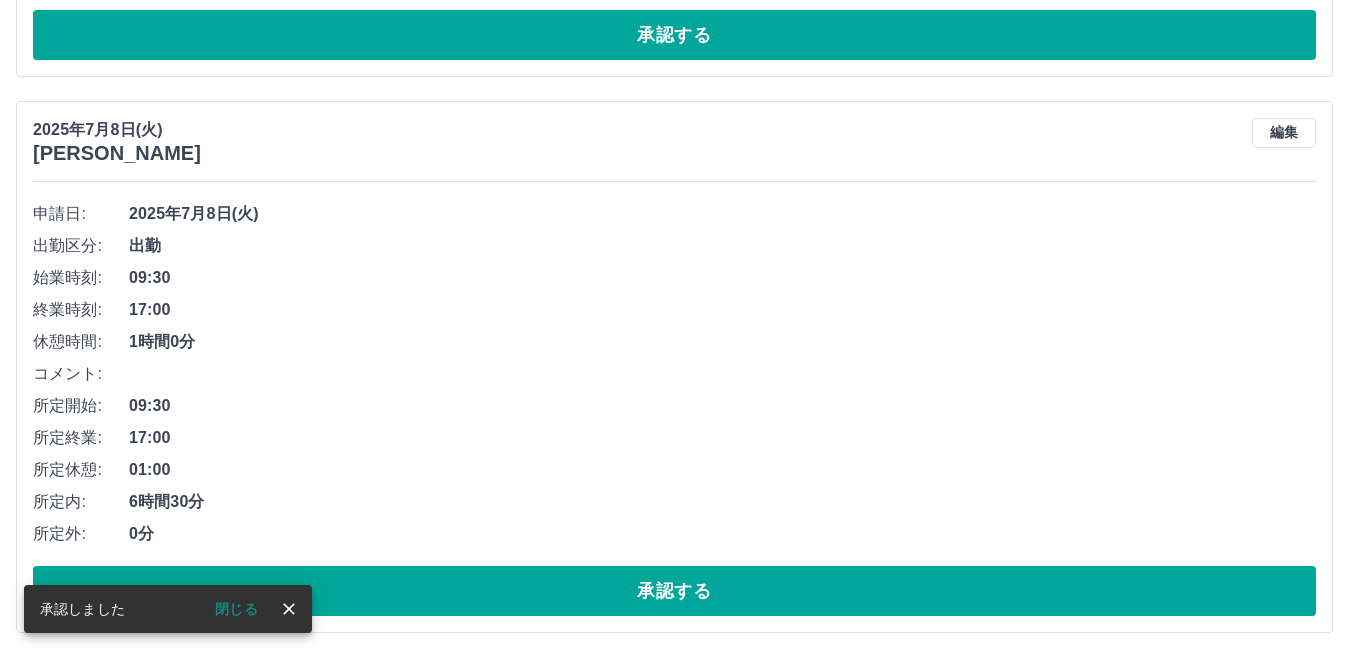 scroll, scrollTop: 3379, scrollLeft: 0, axis: vertical 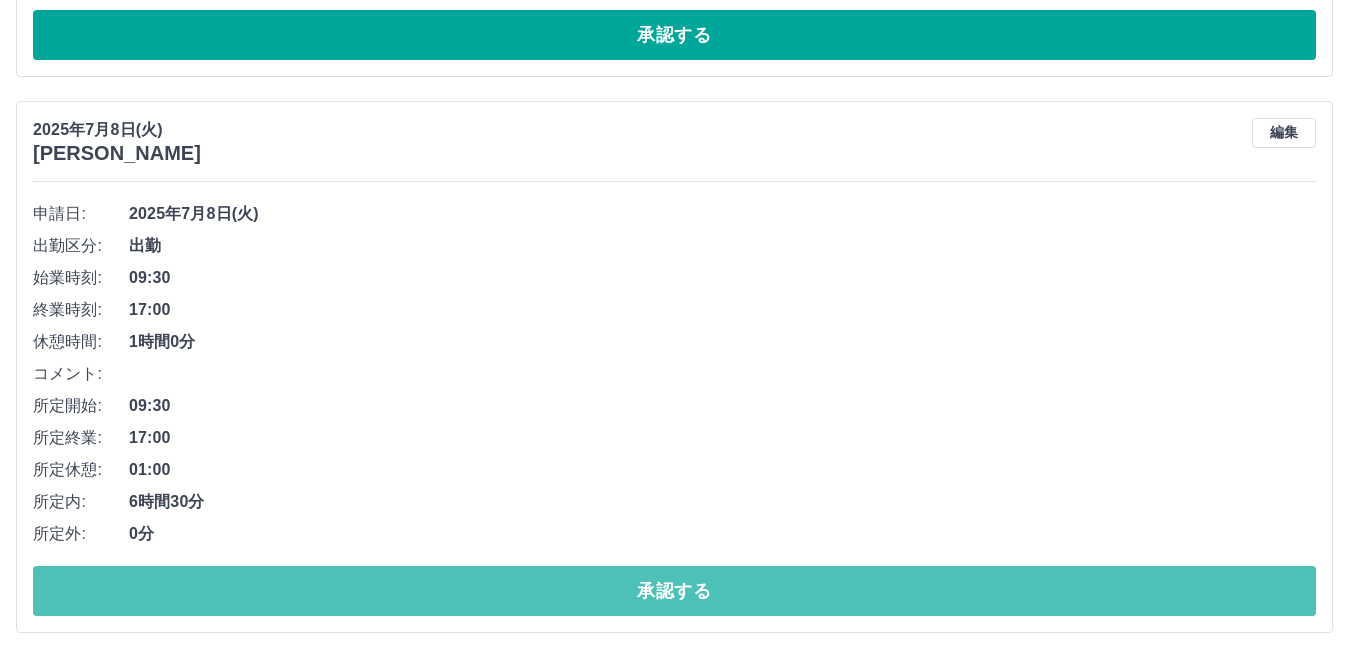 click on "承認する" at bounding box center [674, 591] 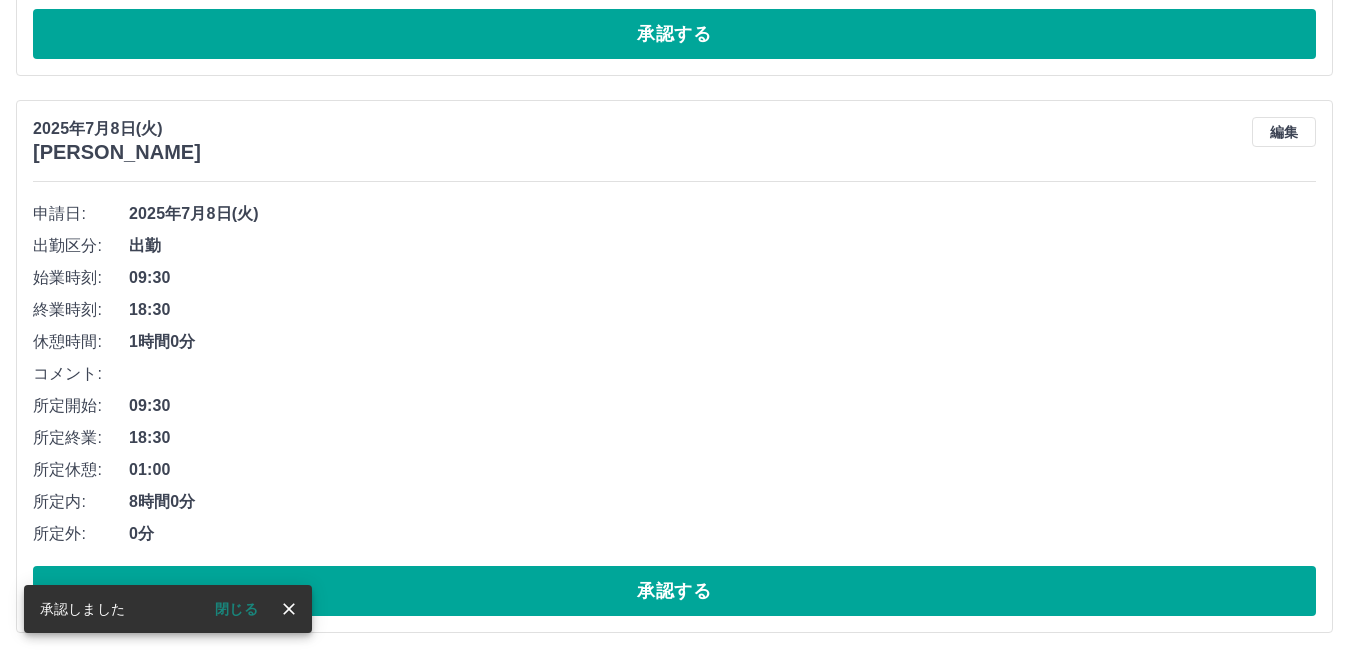 scroll, scrollTop: 2823, scrollLeft: 0, axis: vertical 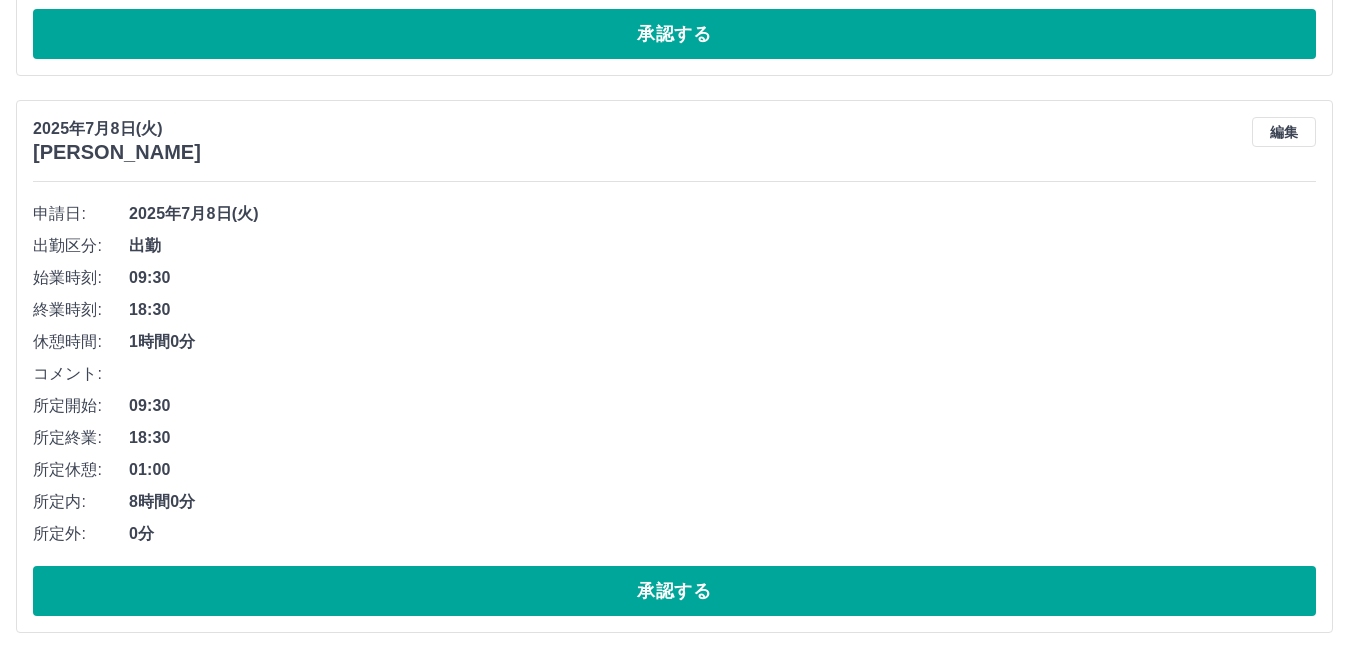 click on "承認する" at bounding box center [674, 591] 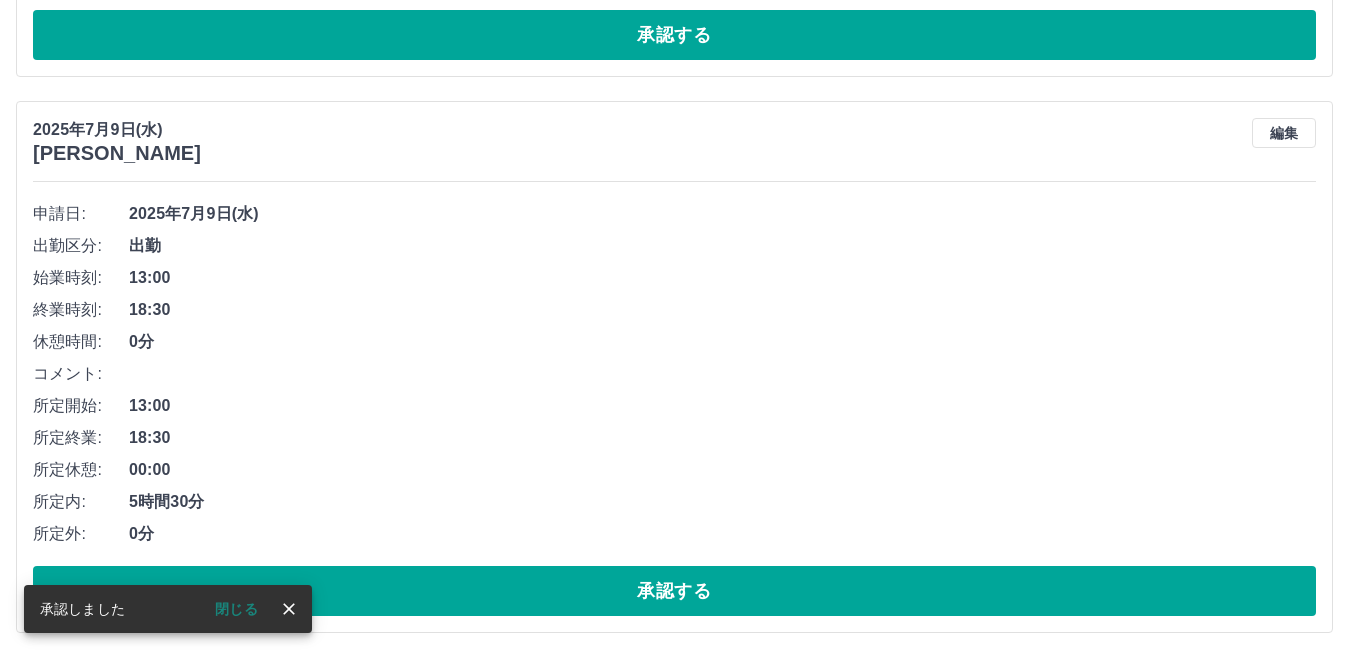 scroll, scrollTop: 2266, scrollLeft: 0, axis: vertical 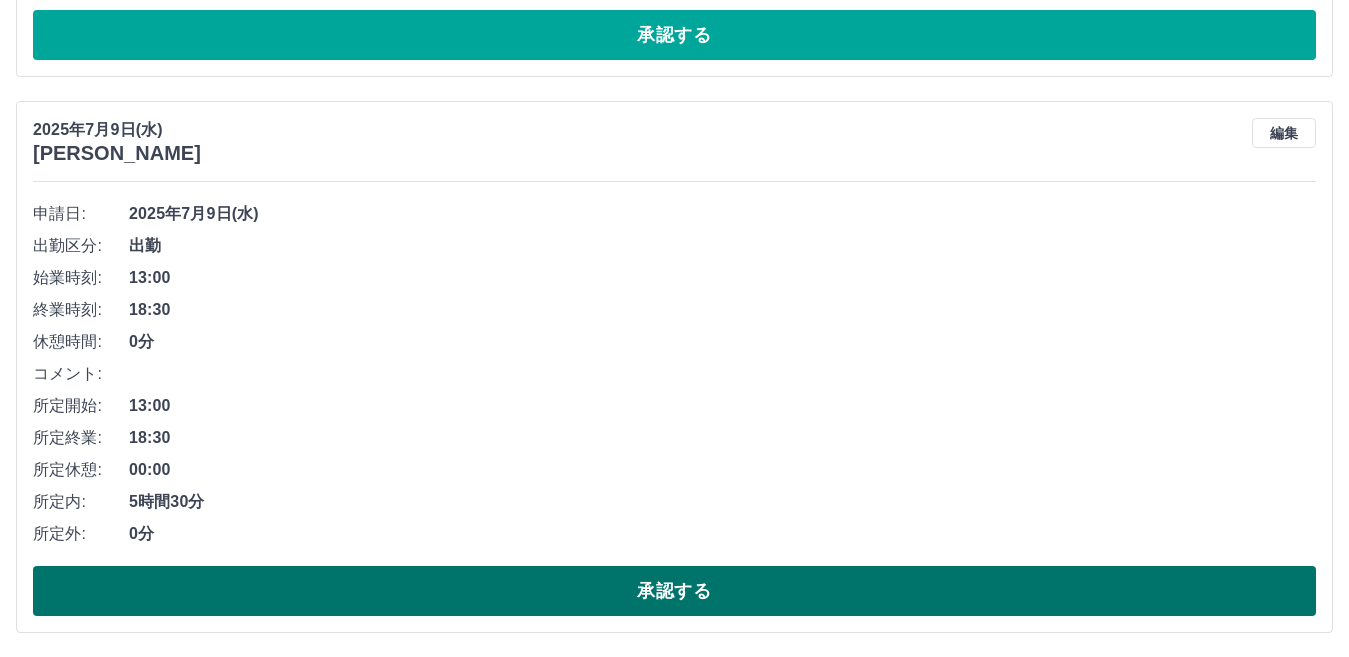 click on "承認する" at bounding box center [674, 591] 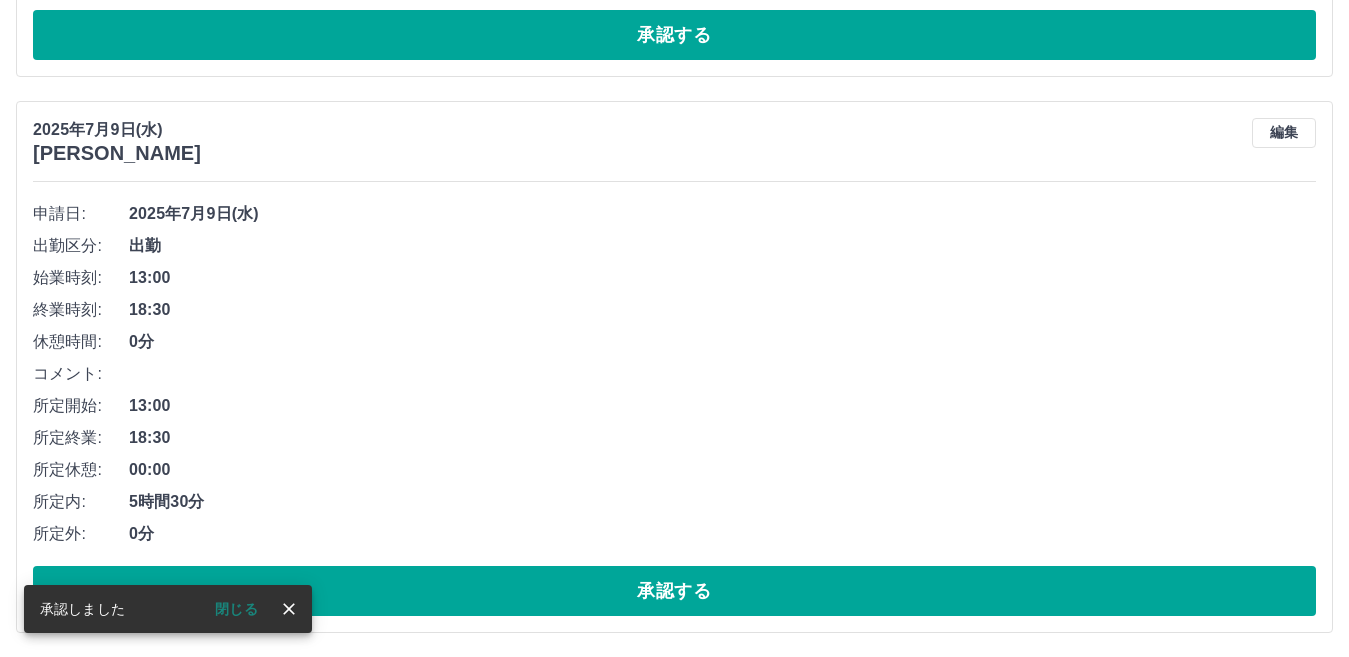 scroll, scrollTop: 1710, scrollLeft: 0, axis: vertical 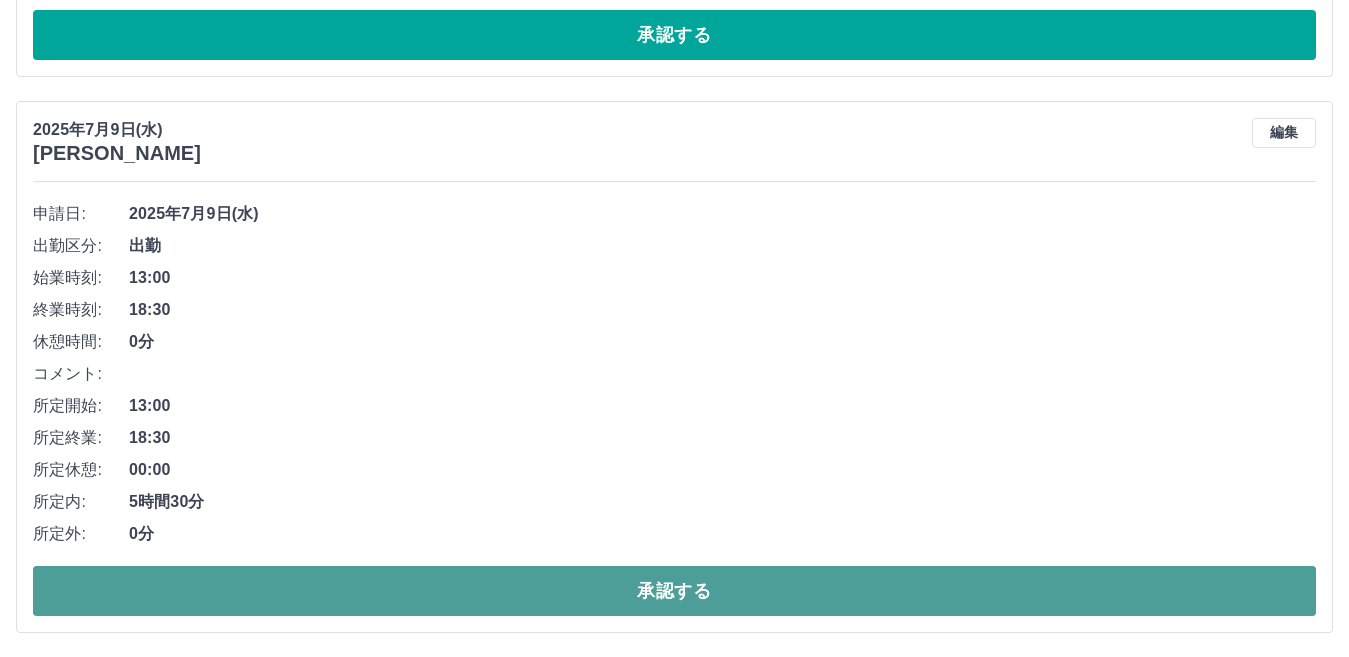 click on "承認する" at bounding box center (674, 591) 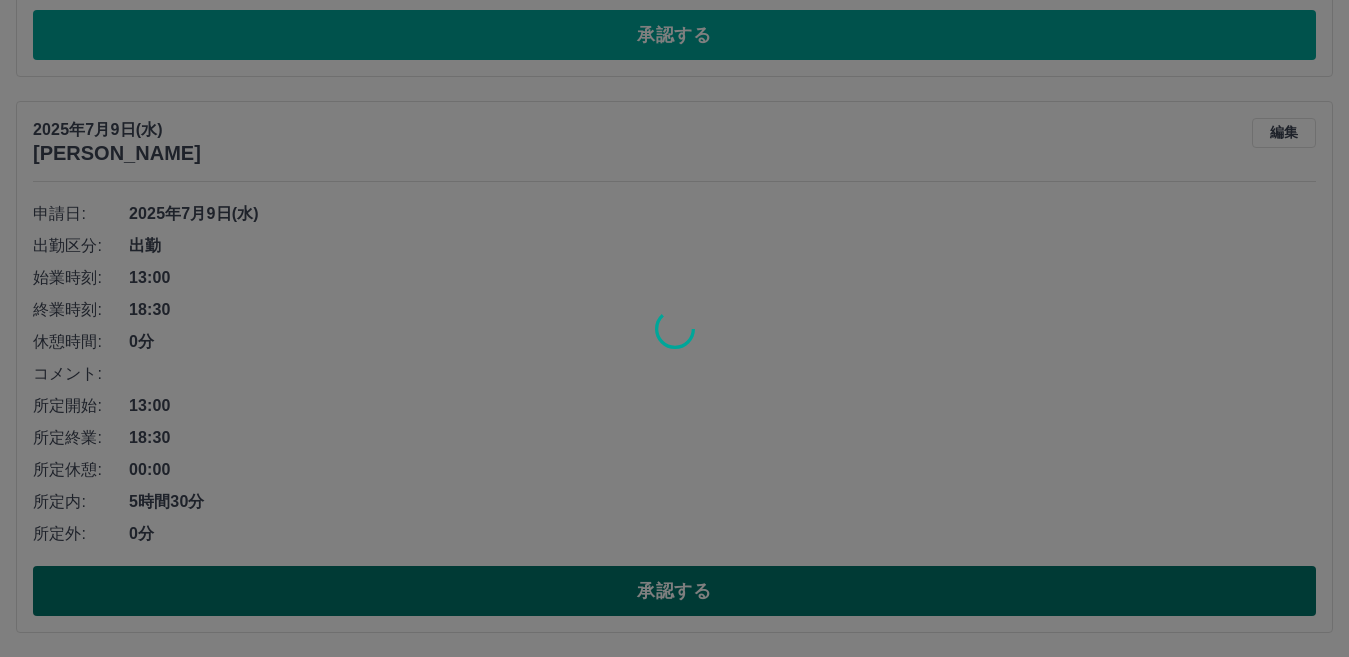 scroll, scrollTop: 1154, scrollLeft: 0, axis: vertical 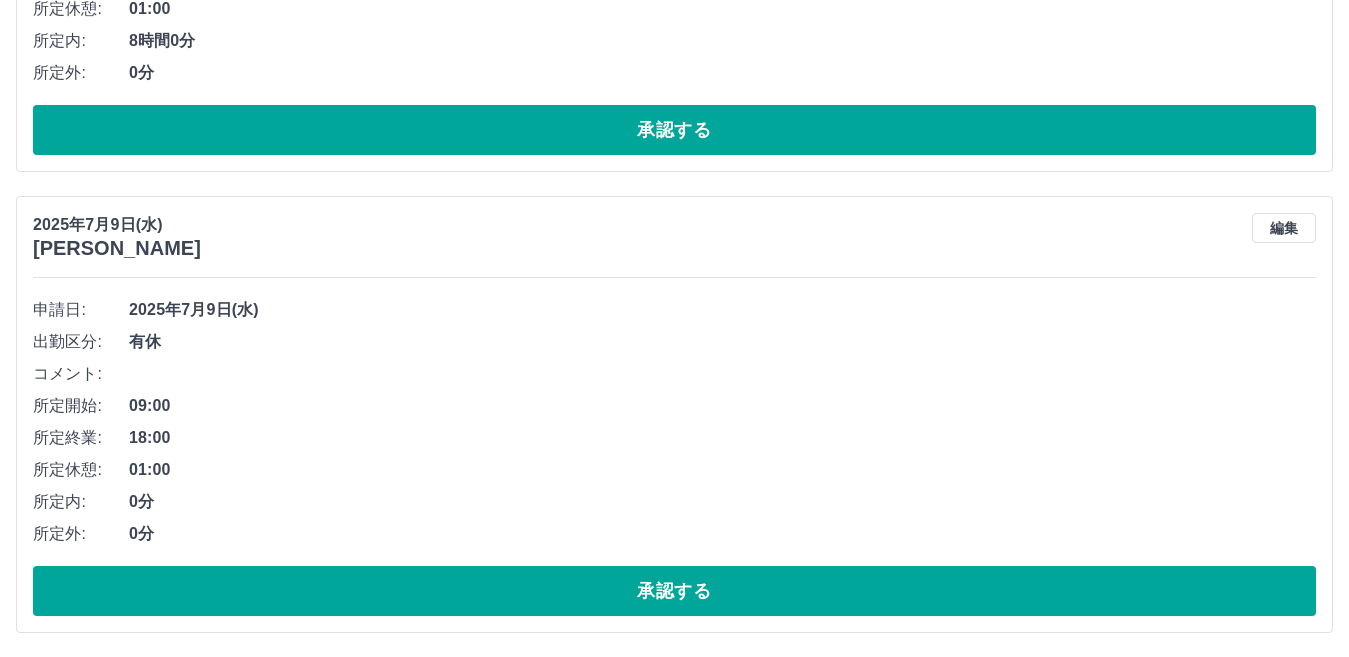 click on "承認する" at bounding box center [674, 591] 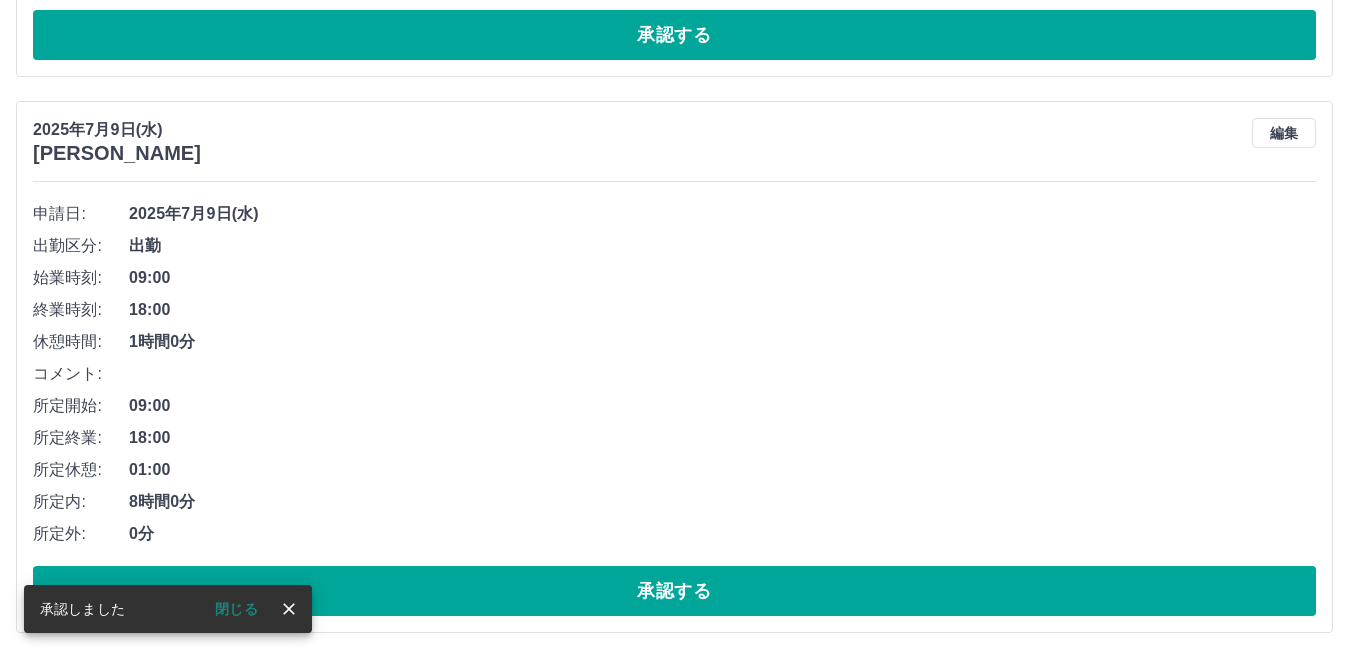 scroll, scrollTop: 693, scrollLeft: 0, axis: vertical 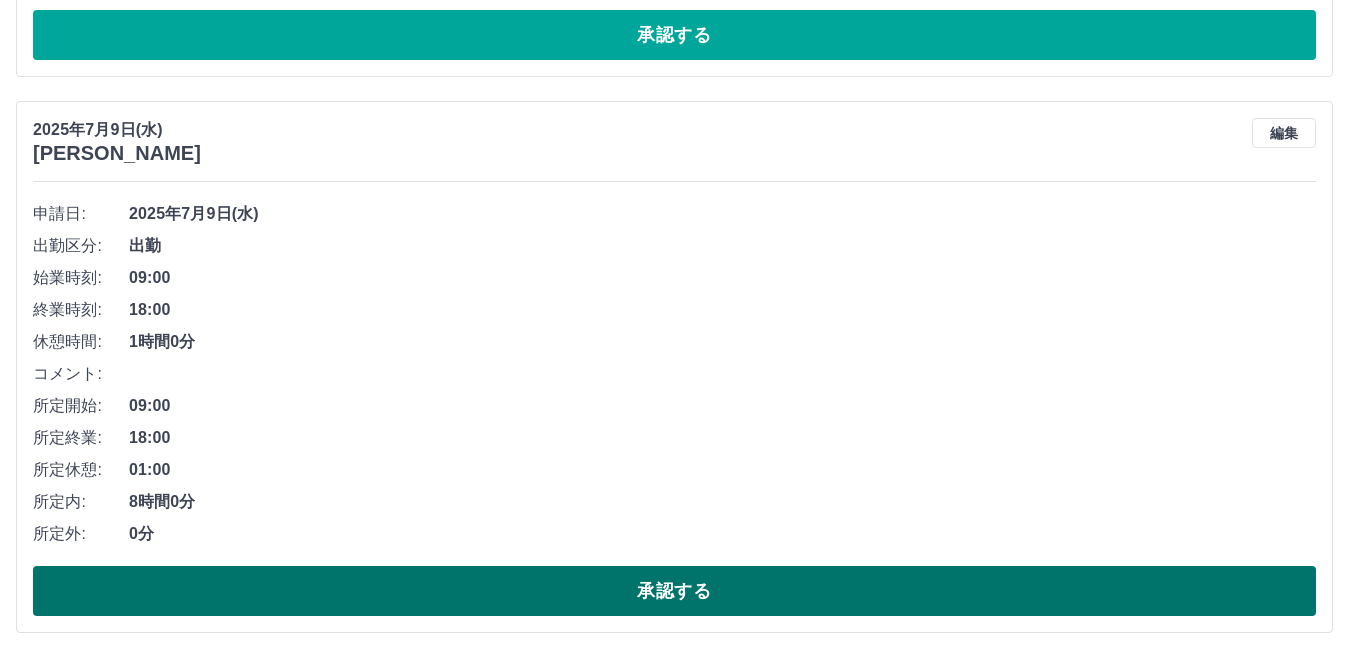 click on "承認する" at bounding box center [674, 591] 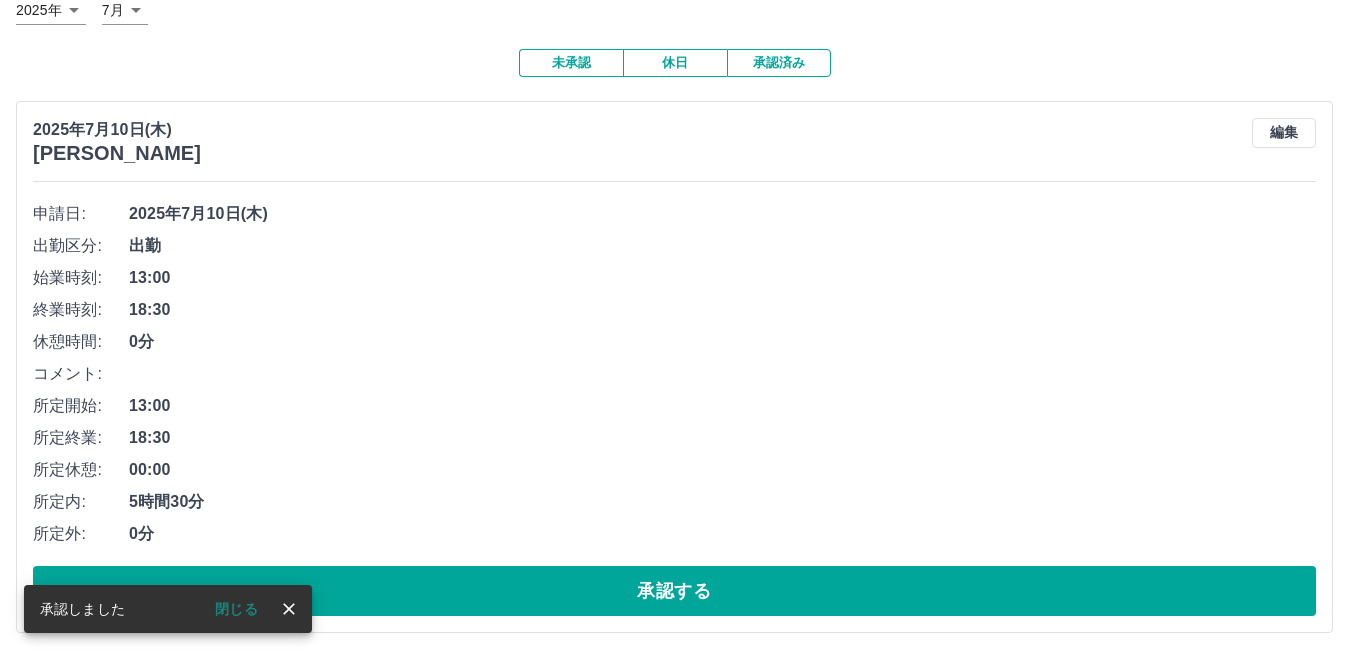 scroll, scrollTop: 137, scrollLeft: 0, axis: vertical 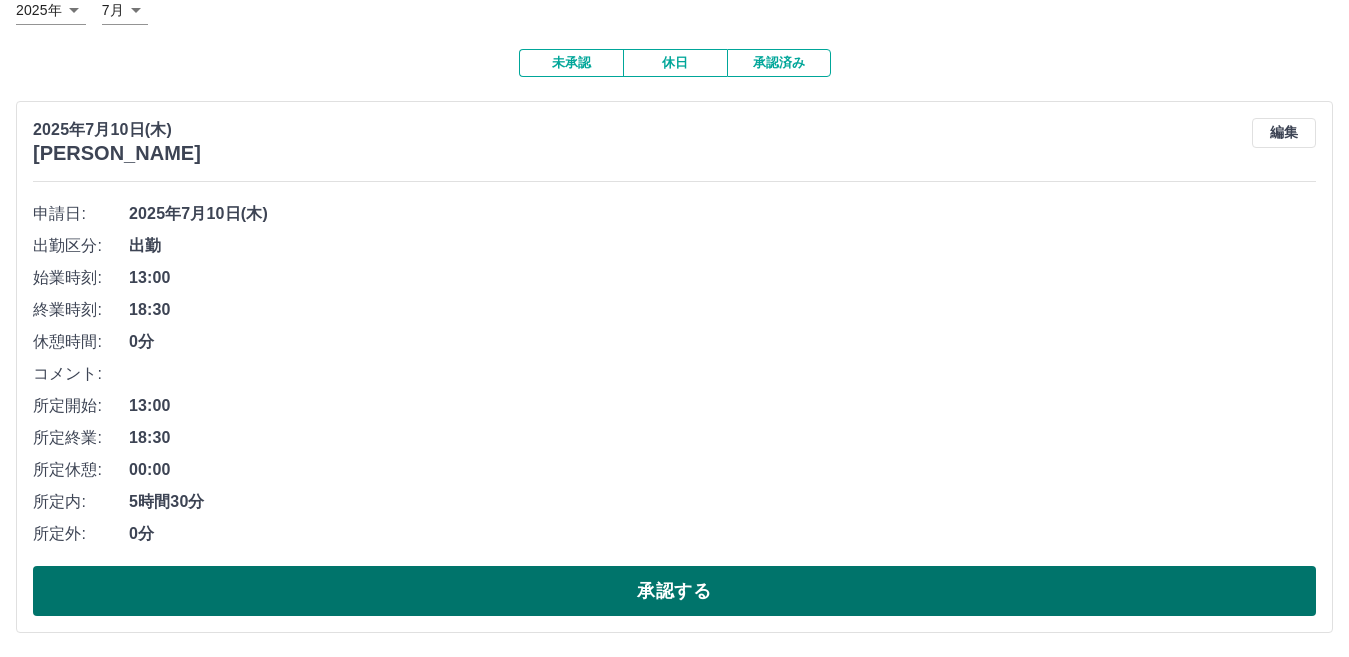click on "承認する" at bounding box center (674, 591) 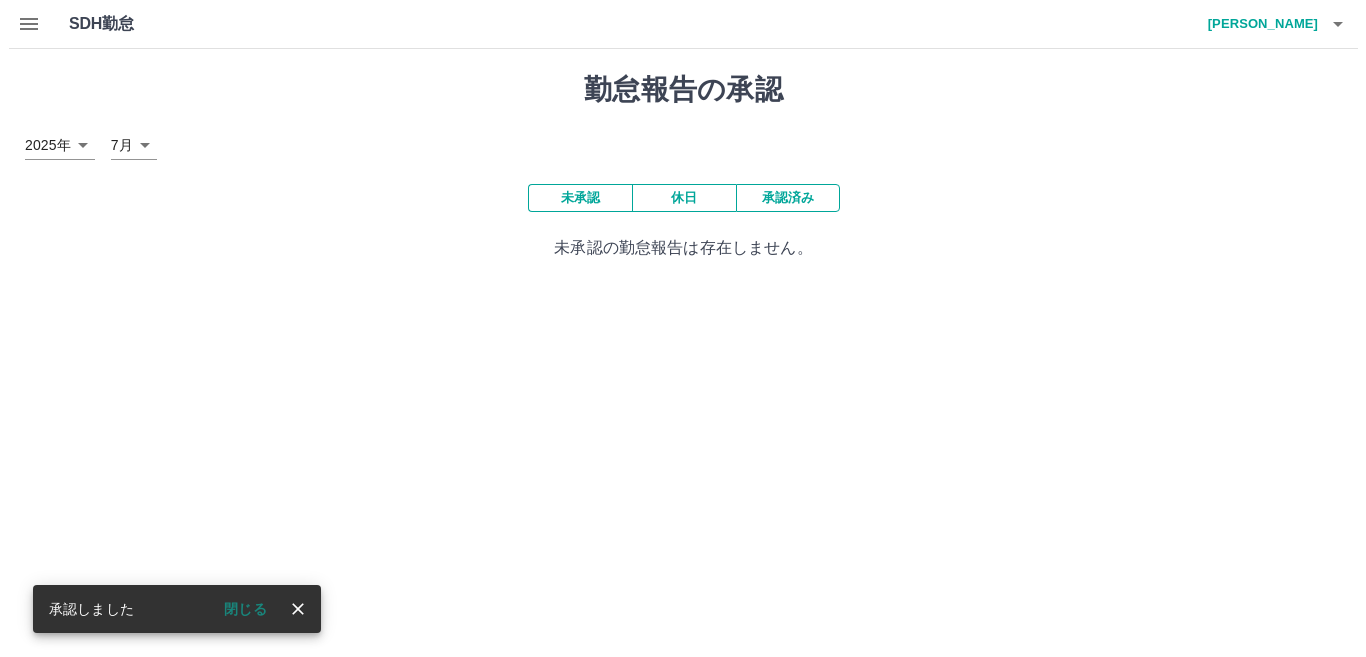 scroll, scrollTop: 0, scrollLeft: 0, axis: both 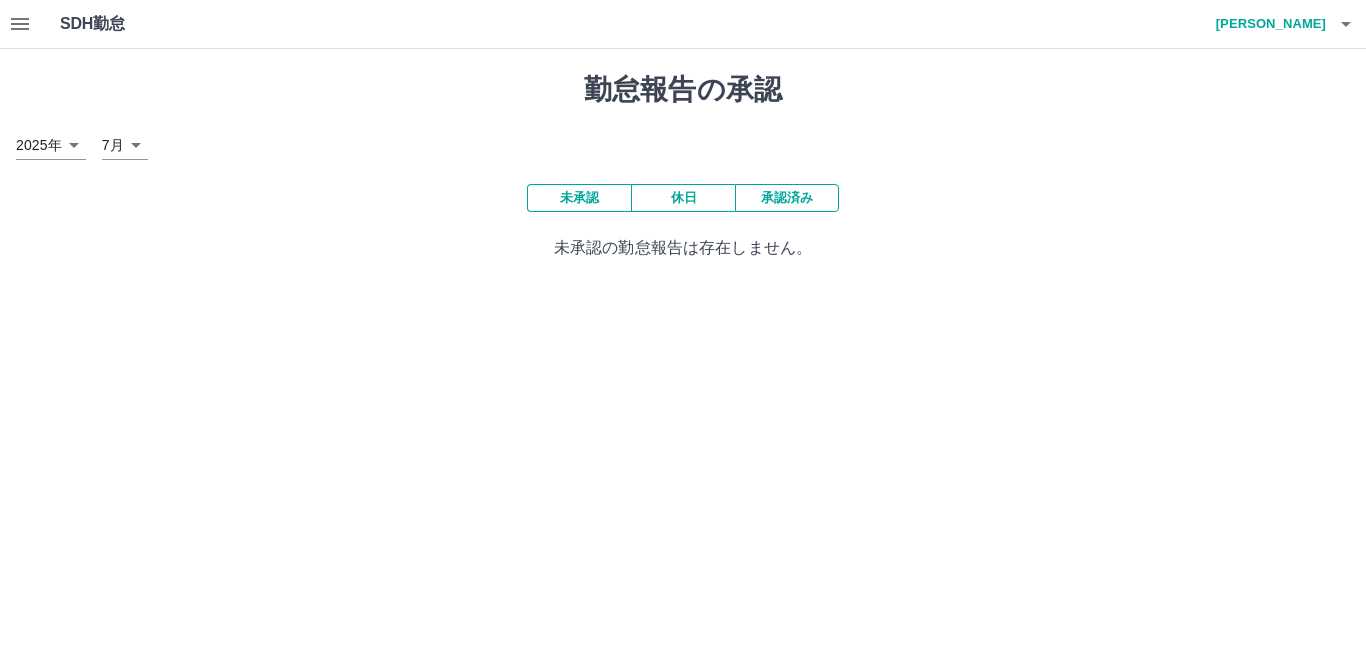 click 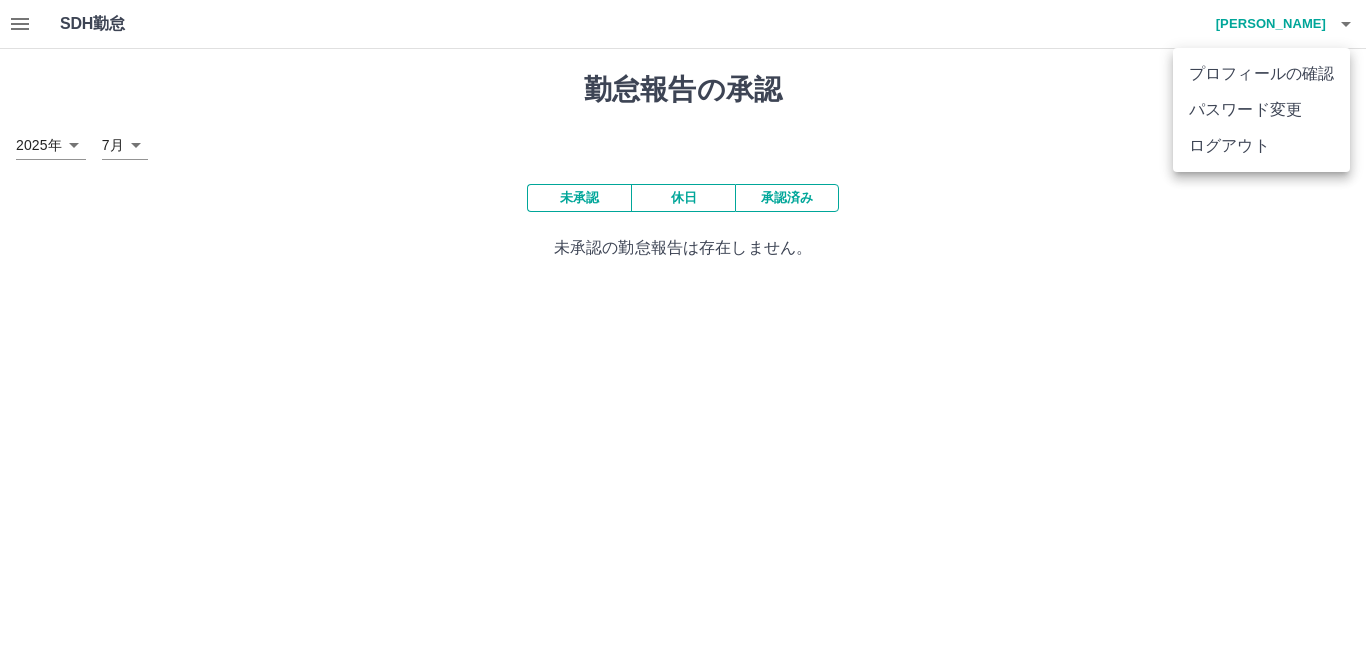 click on "ログアウト" at bounding box center (1261, 146) 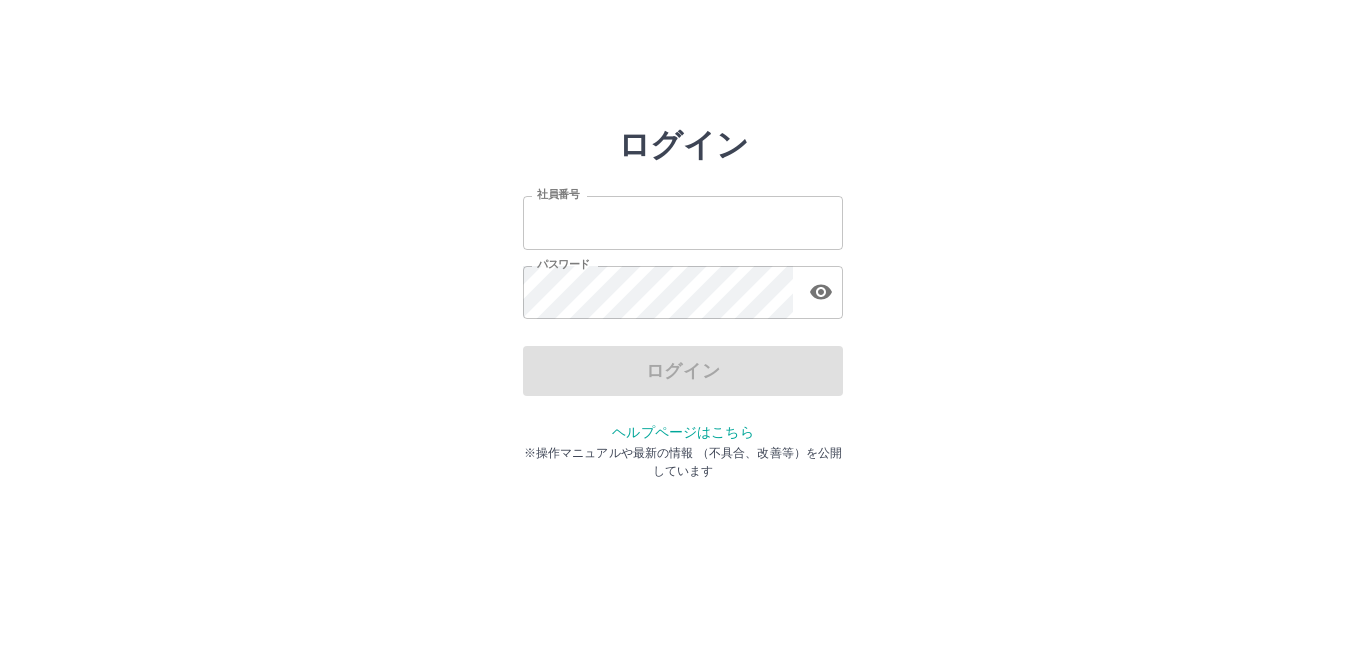 scroll, scrollTop: 0, scrollLeft: 0, axis: both 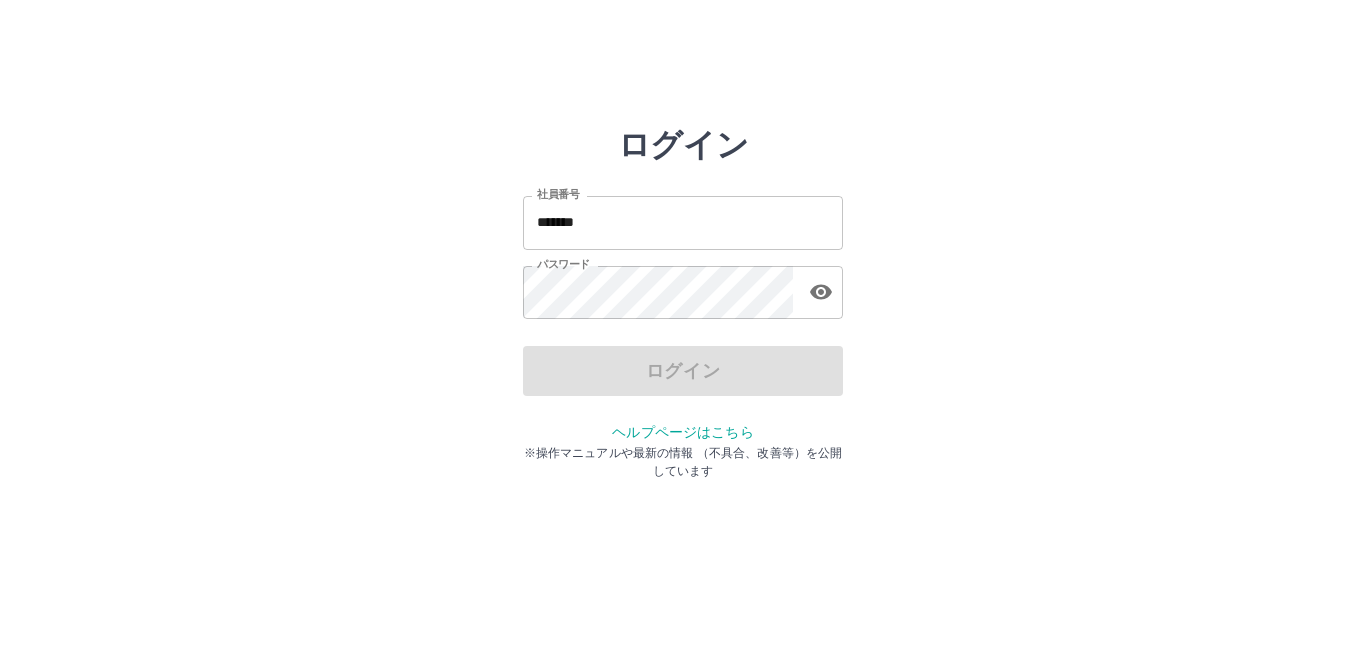 click on "*******" at bounding box center (683, 222) 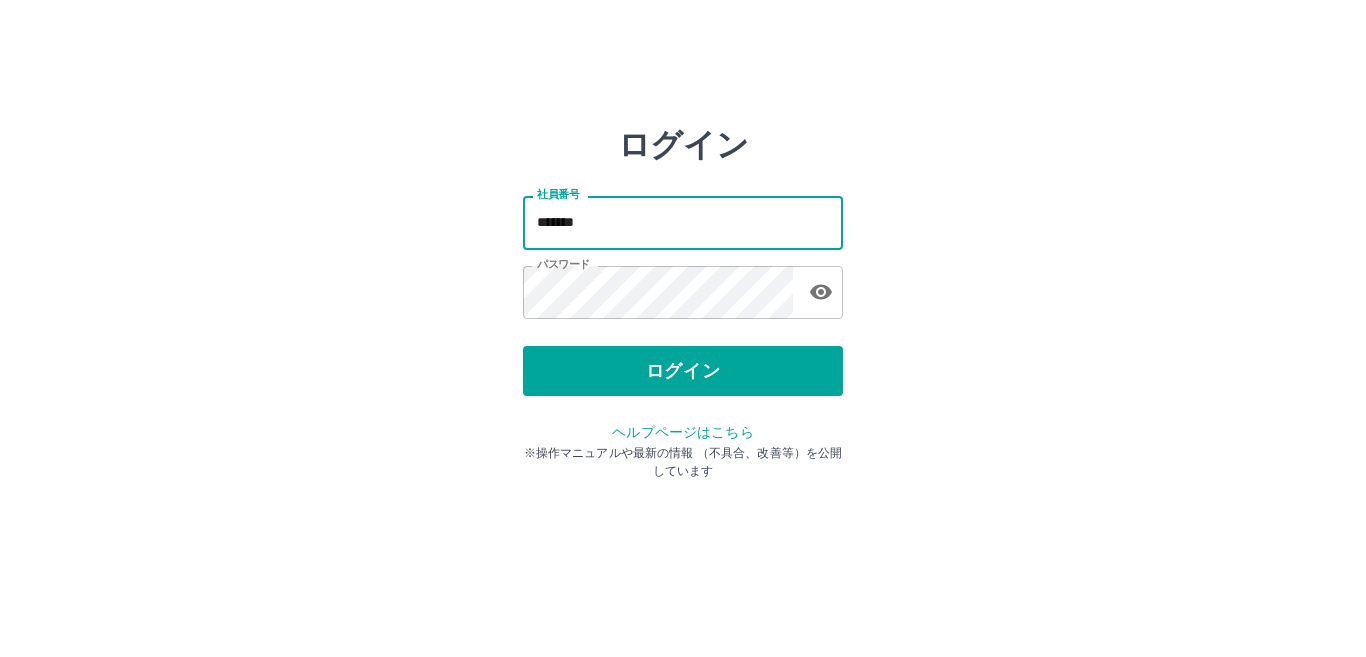 type on "*******" 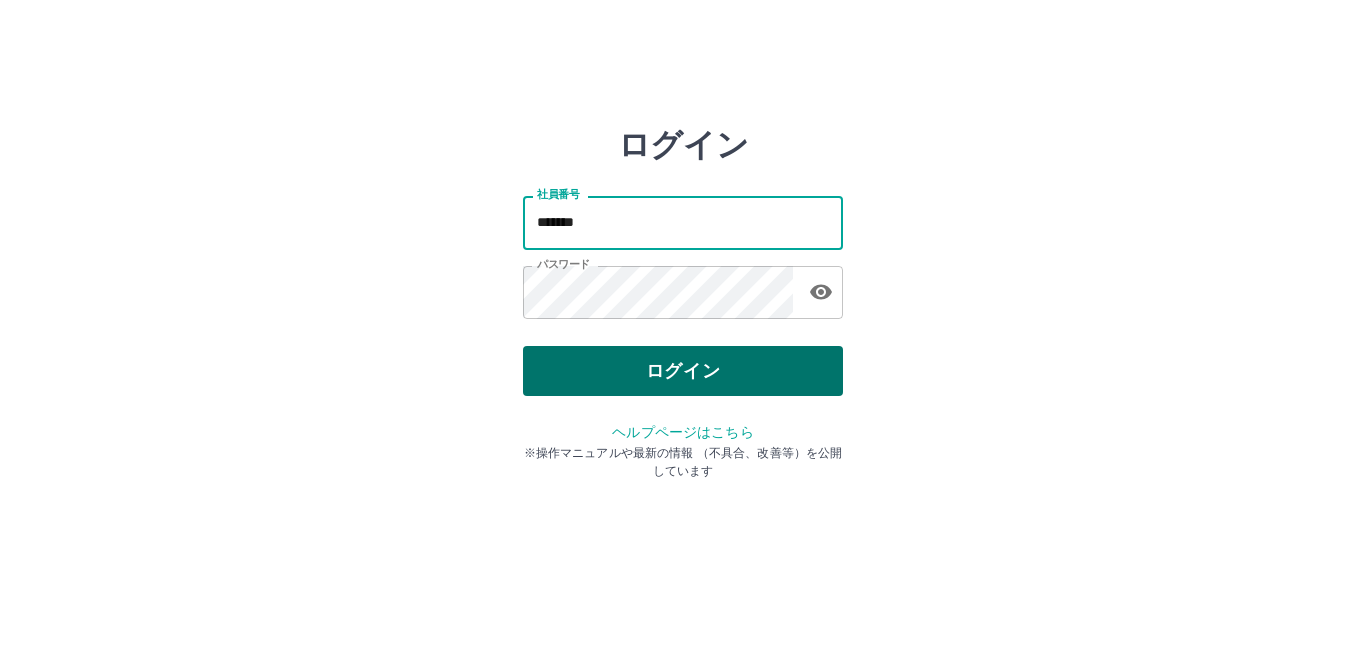 click on "ログイン" at bounding box center (683, 371) 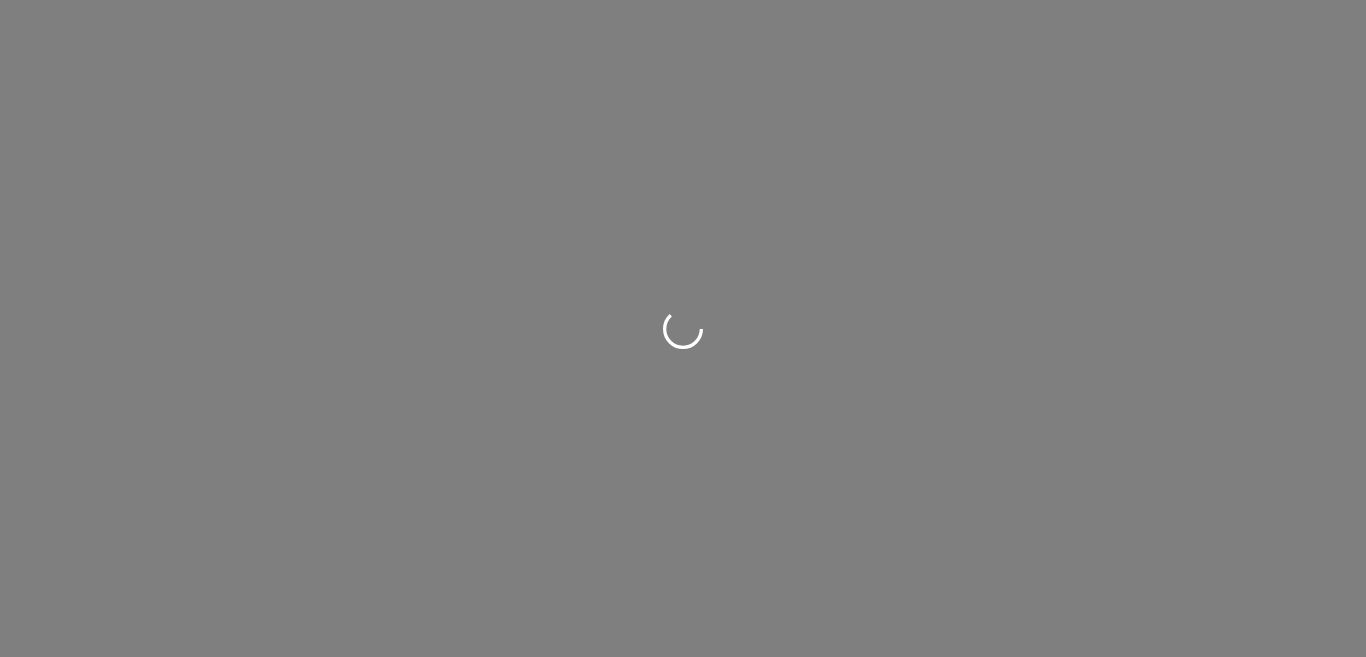 scroll, scrollTop: 0, scrollLeft: 0, axis: both 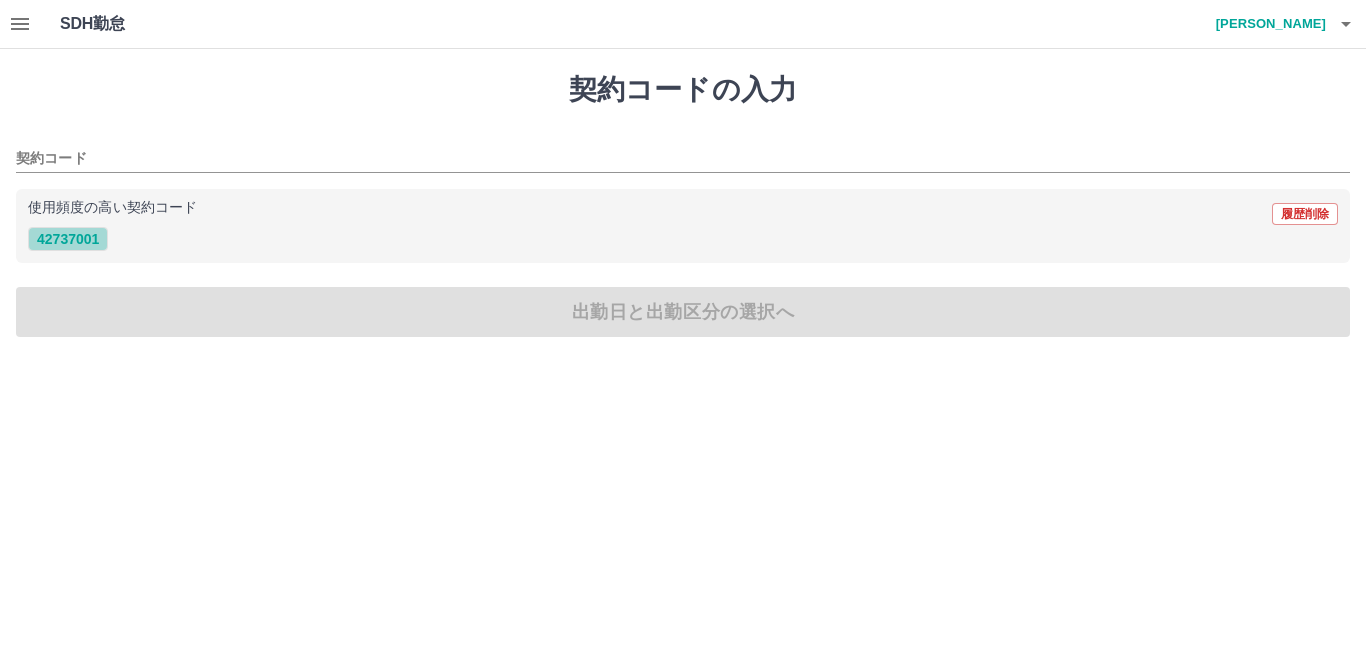 click on "42737001" at bounding box center (68, 239) 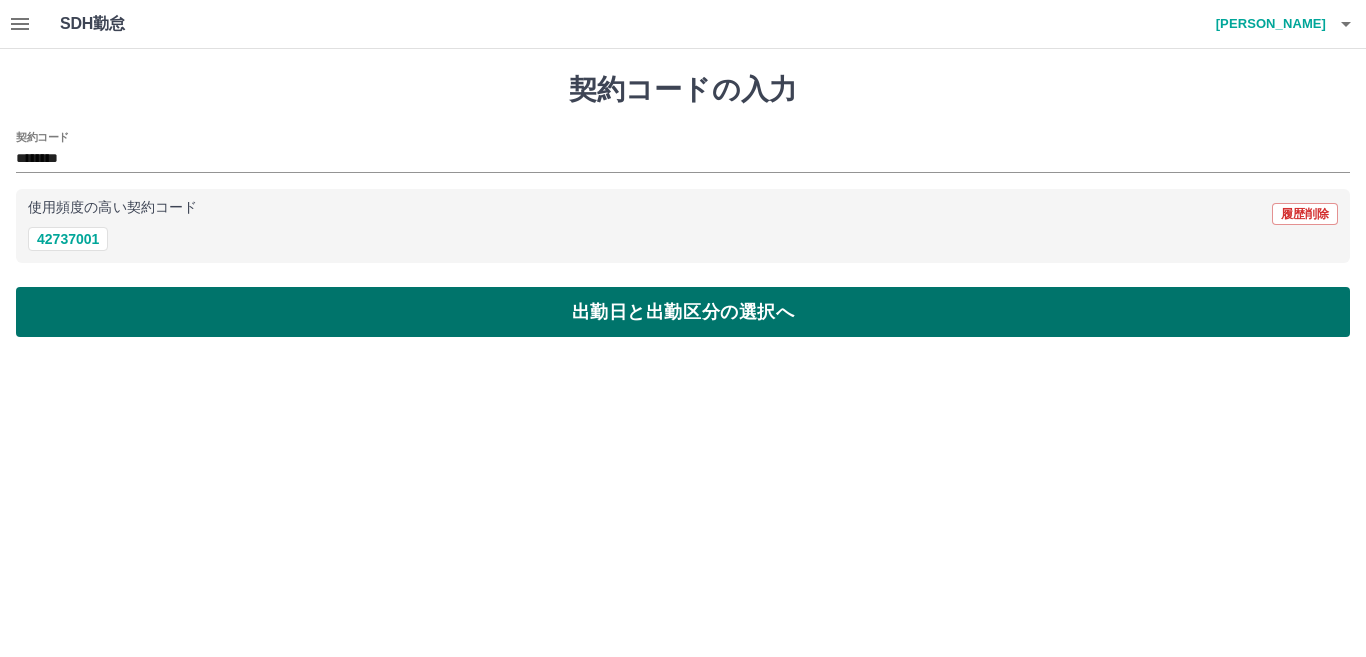 click on "出勤日と出勤区分の選択へ" at bounding box center (683, 312) 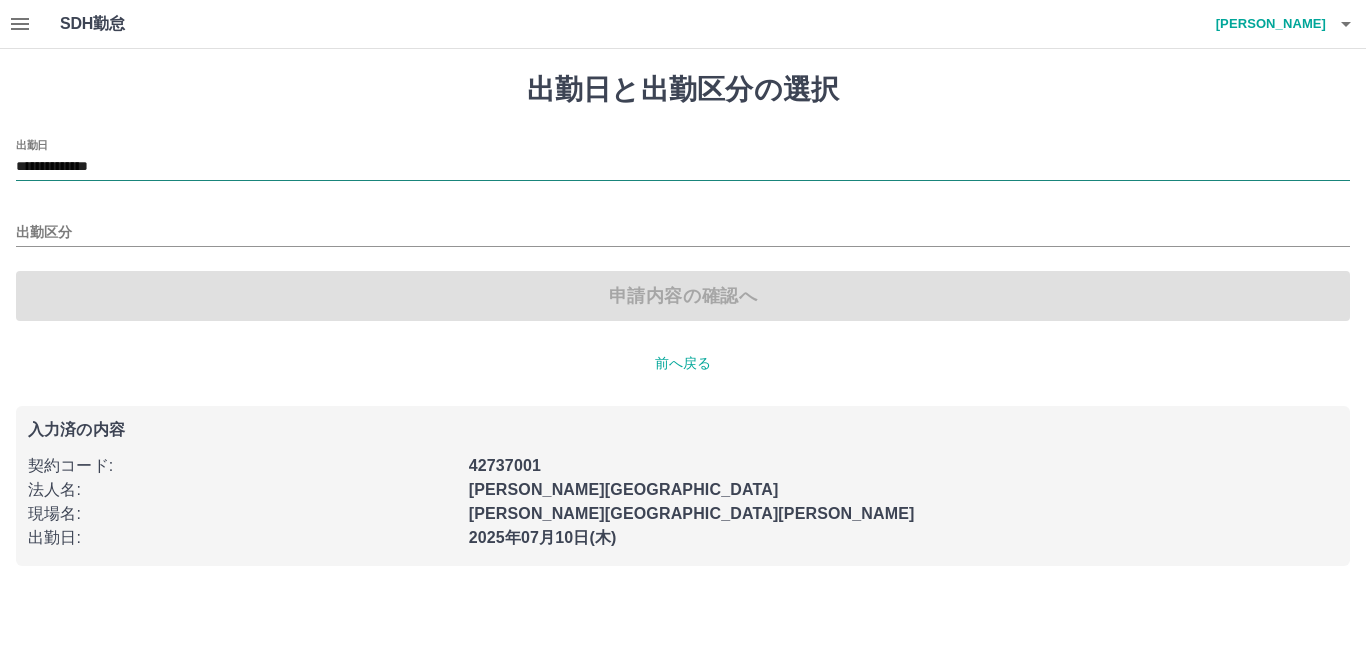 click on "**********" at bounding box center (683, 167) 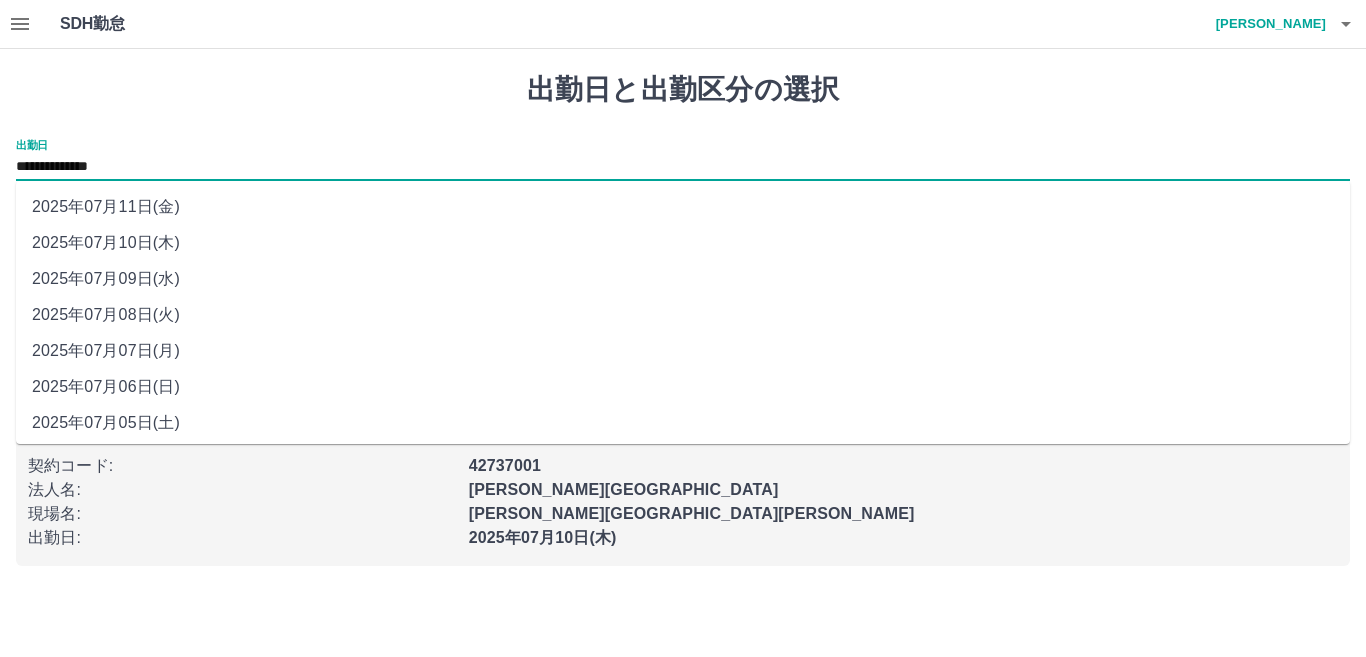 click on "2025年07月05日(土)" at bounding box center (683, 423) 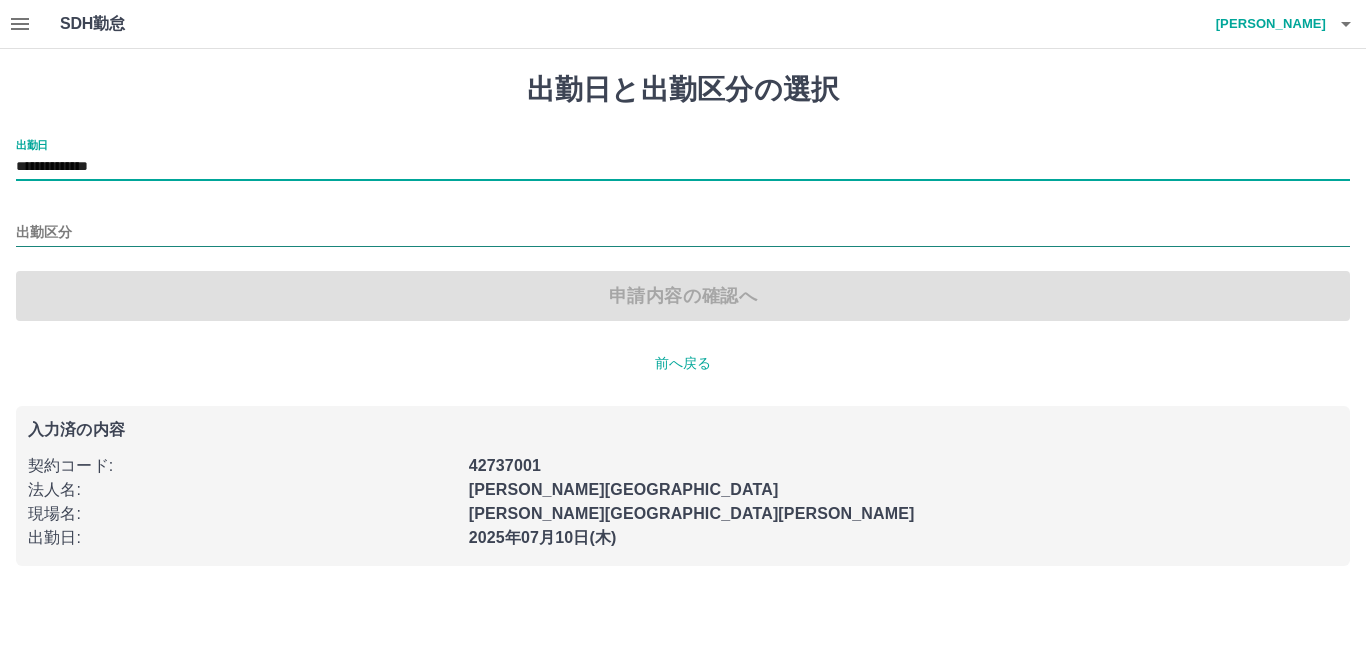 click on "出勤区分" at bounding box center (683, 233) 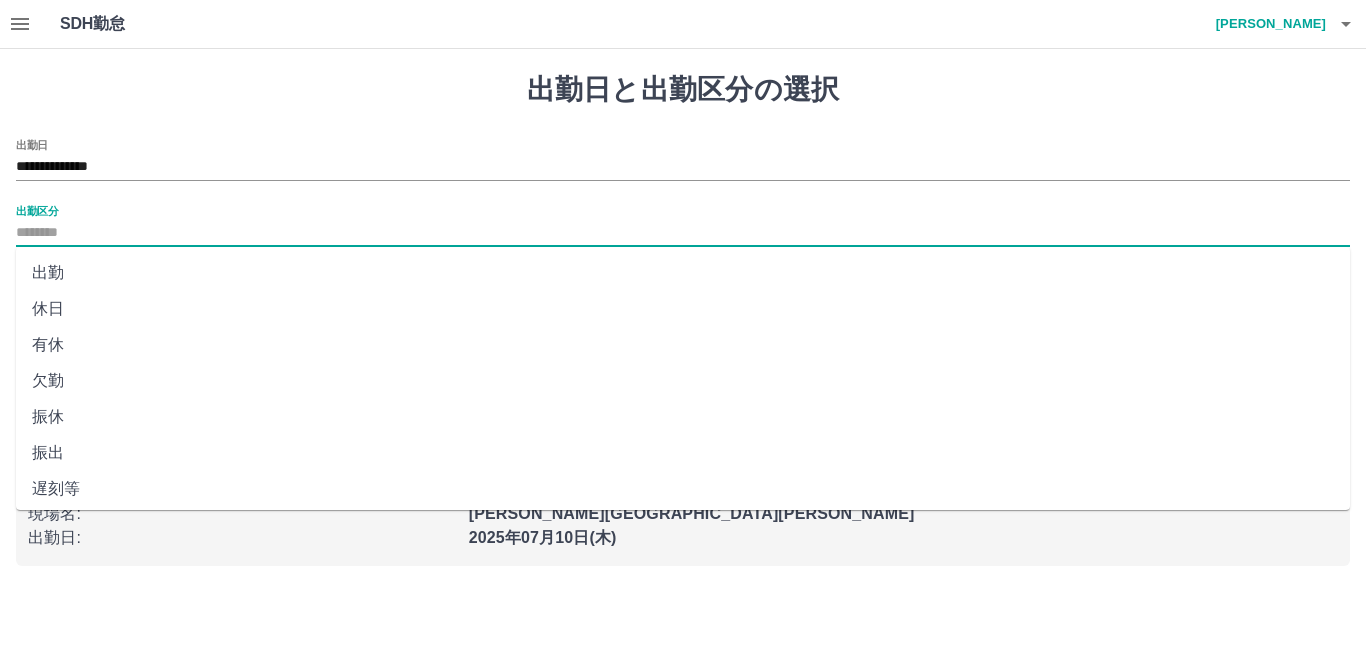 click on "休日" at bounding box center [683, 309] 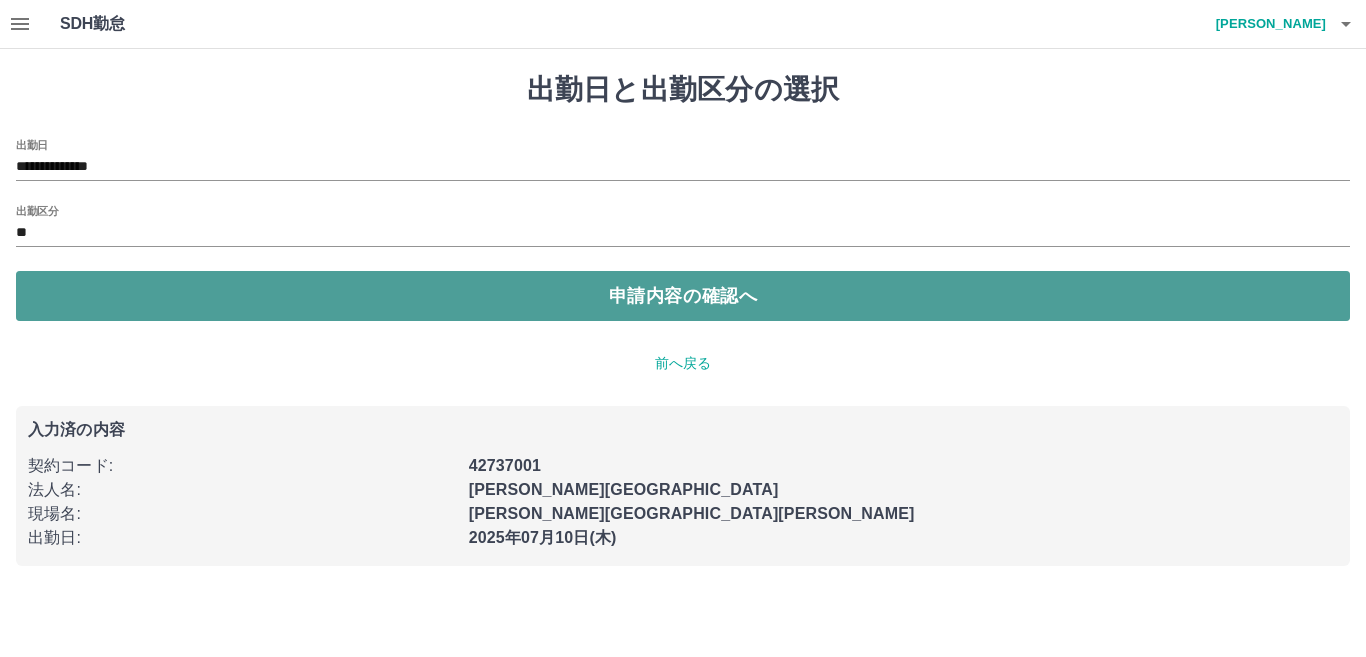 click on "申請内容の確認へ" at bounding box center [683, 296] 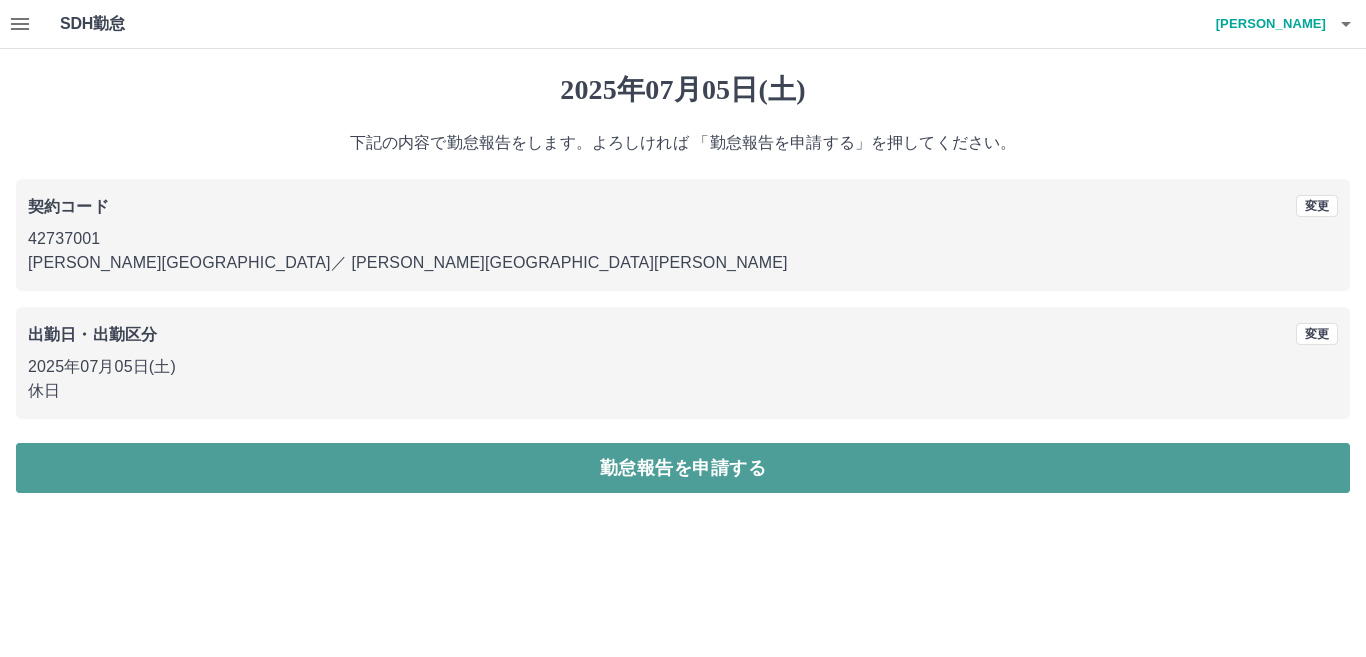 click on "勤怠報告を申請する" at bounding box center [683, 468] 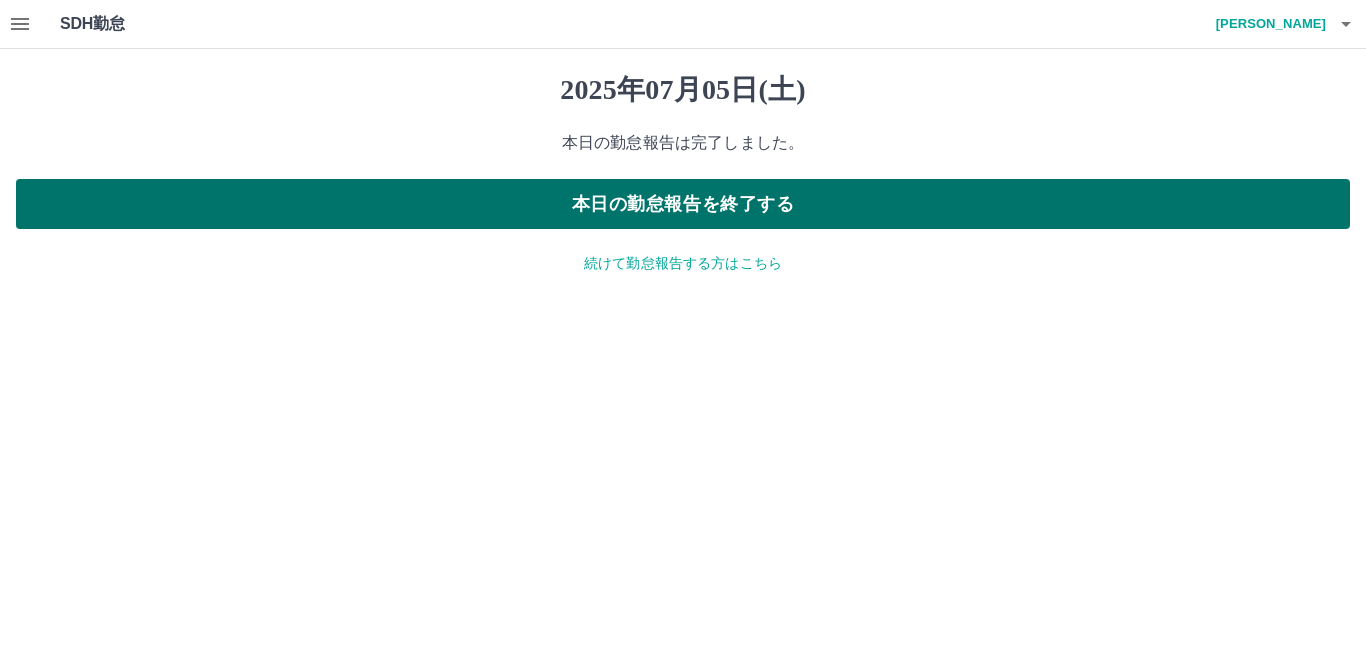 click on "本日の勤怠報告を終了する" at bounding box center (683, 204) 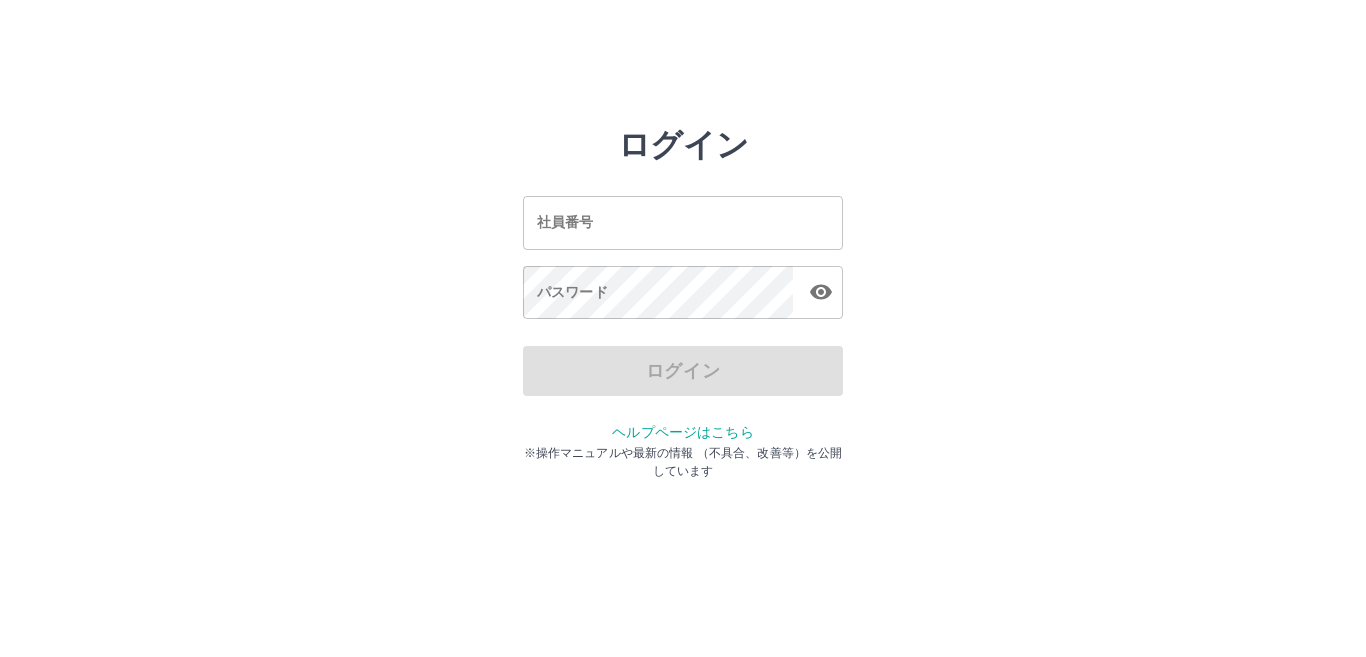 scroll, scrollTop: 0, scrollLeft: 0, axis: both 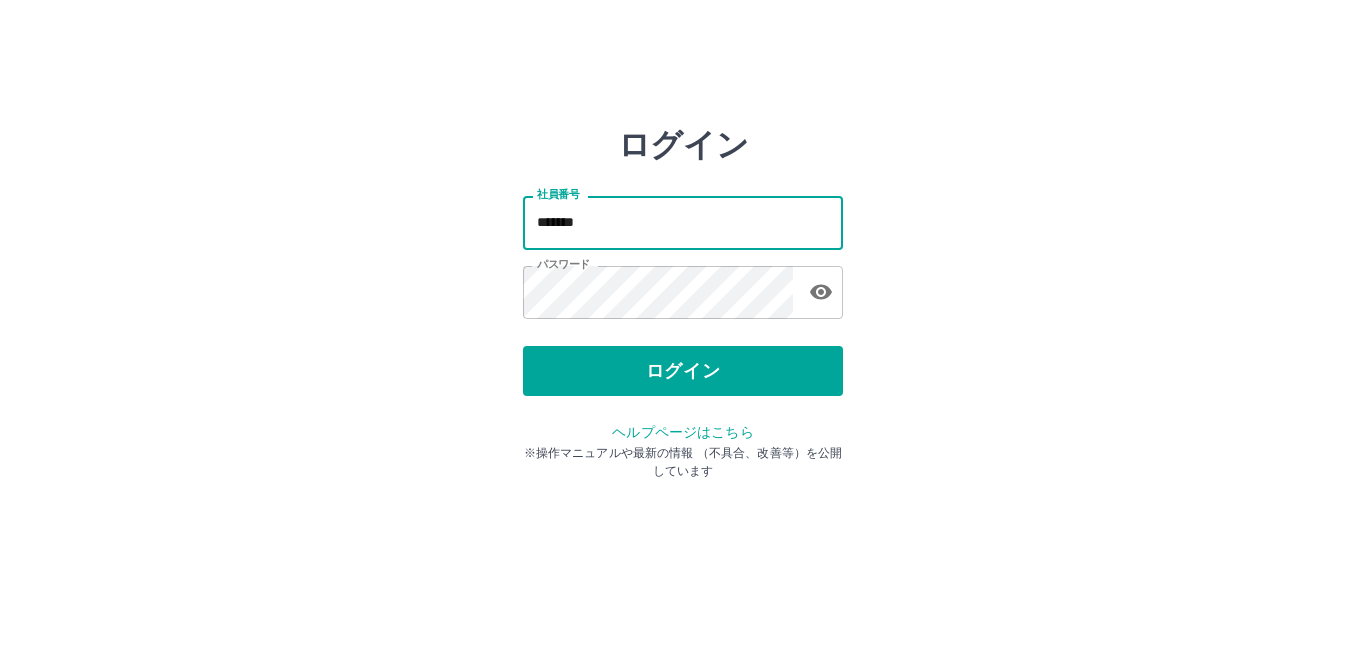 click on "*******" at bounding box center (683, 222) 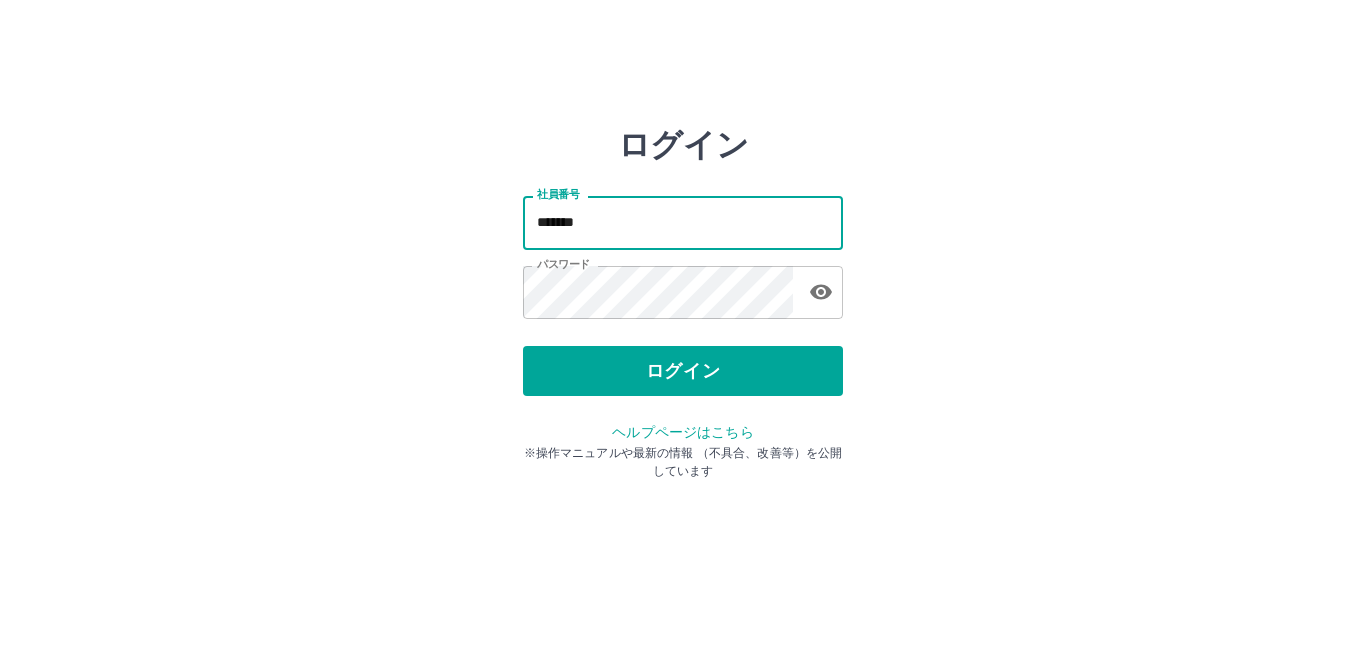 type on "*******" 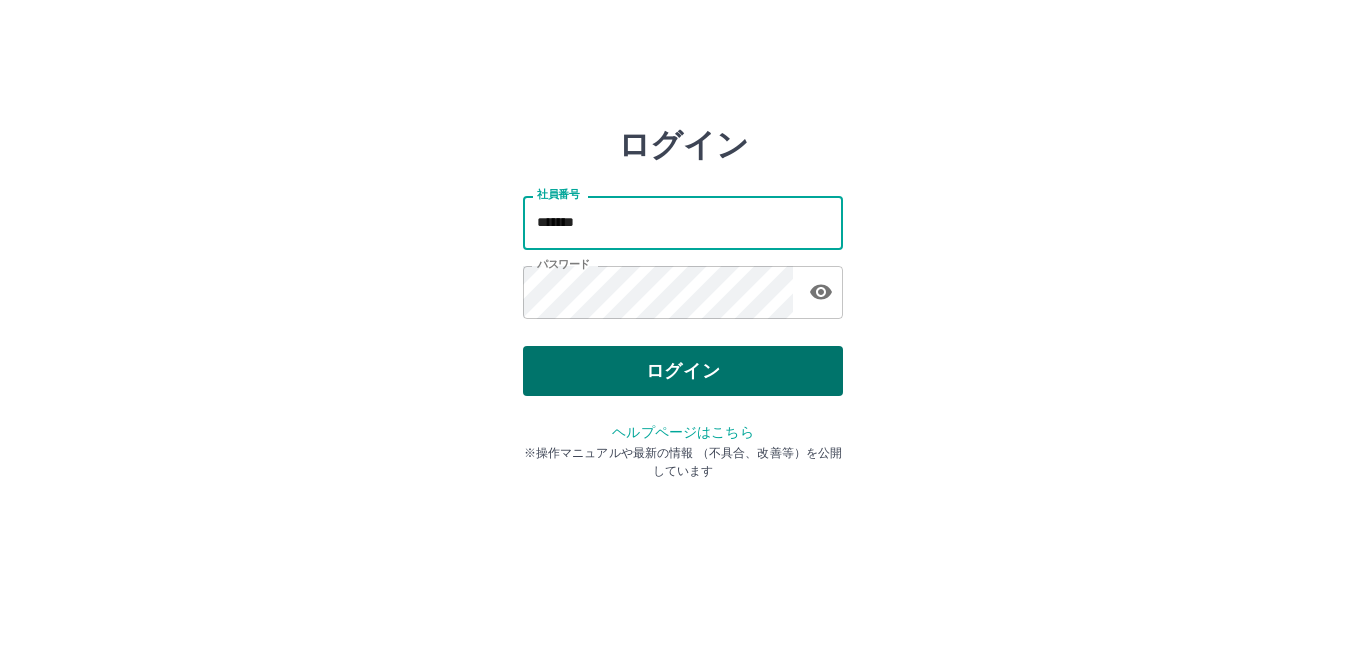 click on "ログイン" at bounding box center (683, 371) 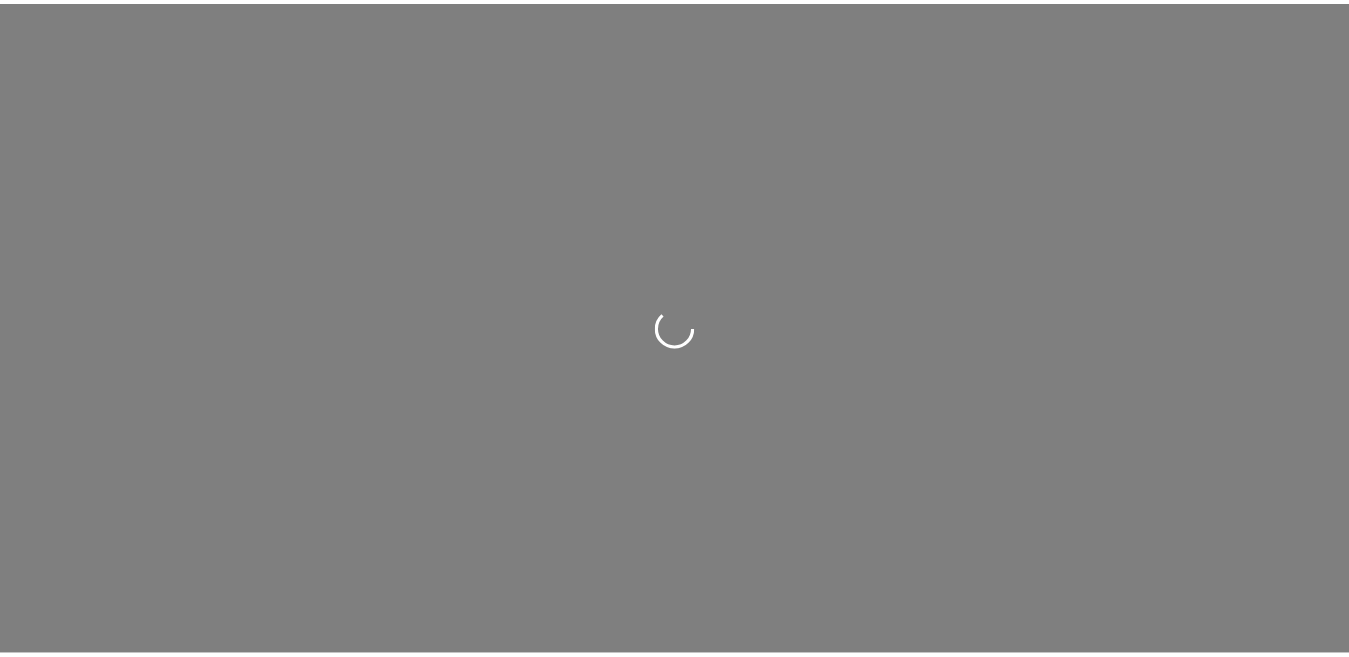 scroll, scrollTop: 0, scrollLeft: 0, axis: both 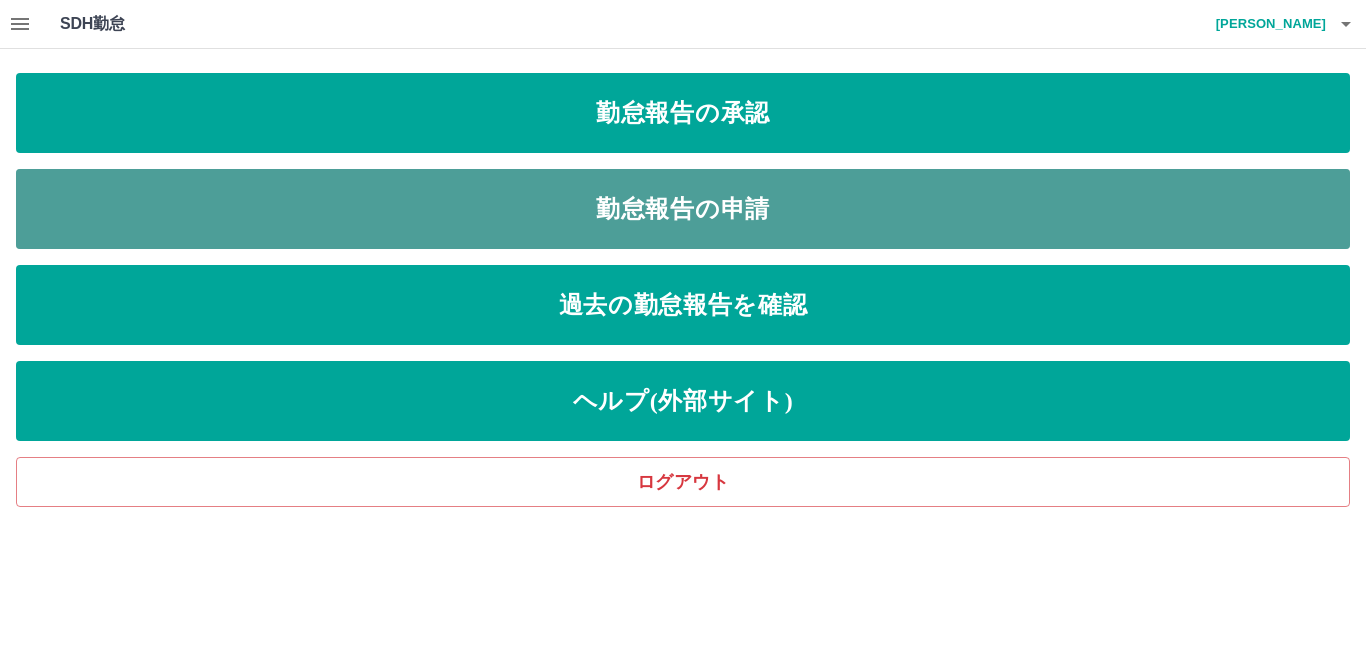 click on "勤怠報告の申請" at bounding box center [683, 209] 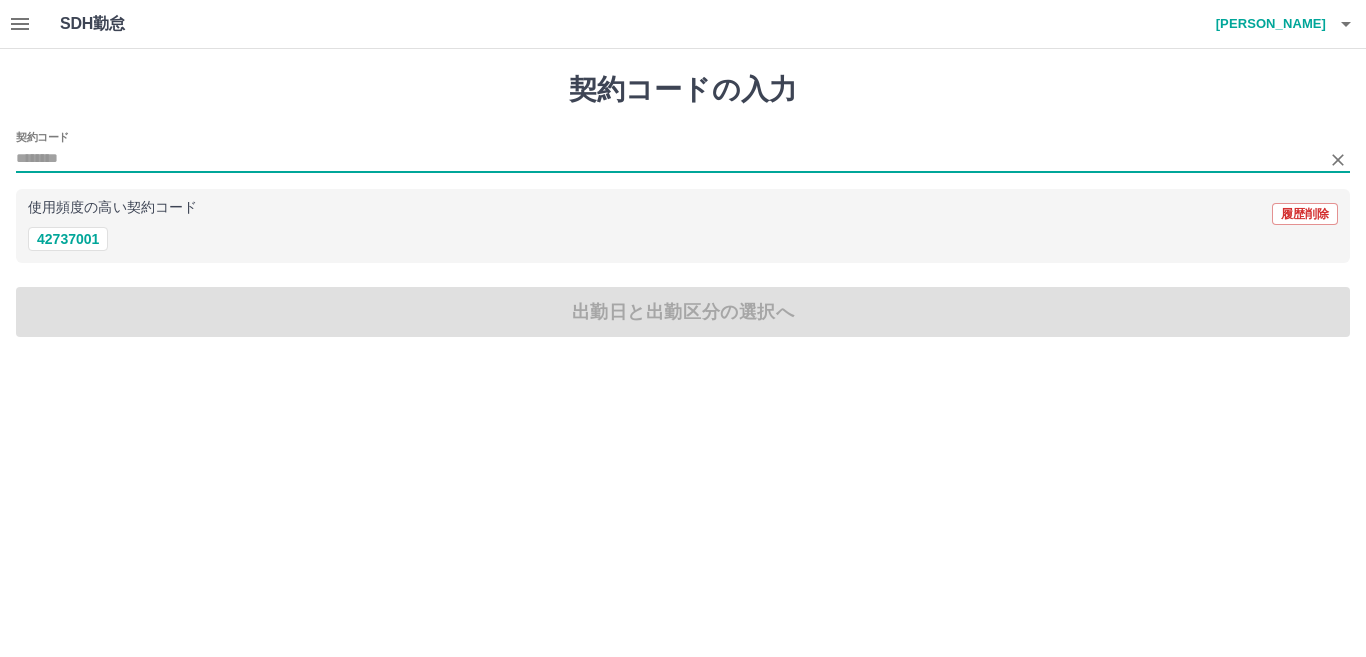 click on "契約コード" at bounding box center (668, 159) 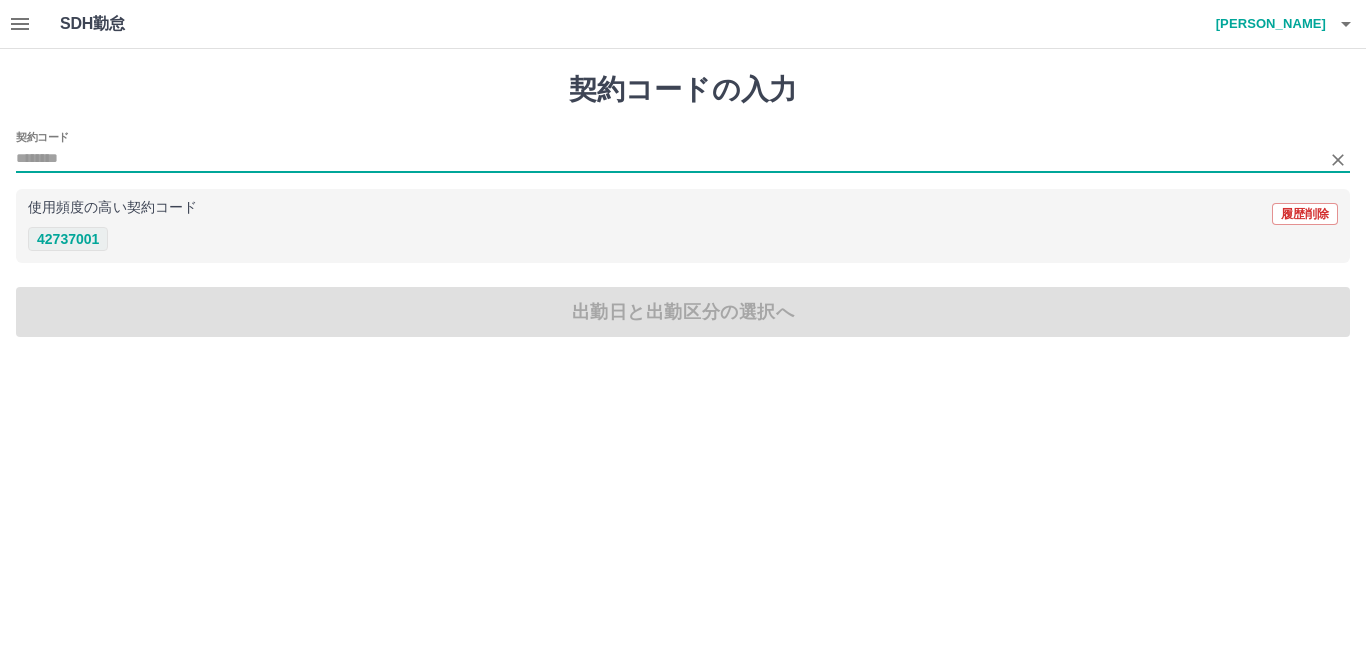 click on "42737001" at bounding box center (68, 239) 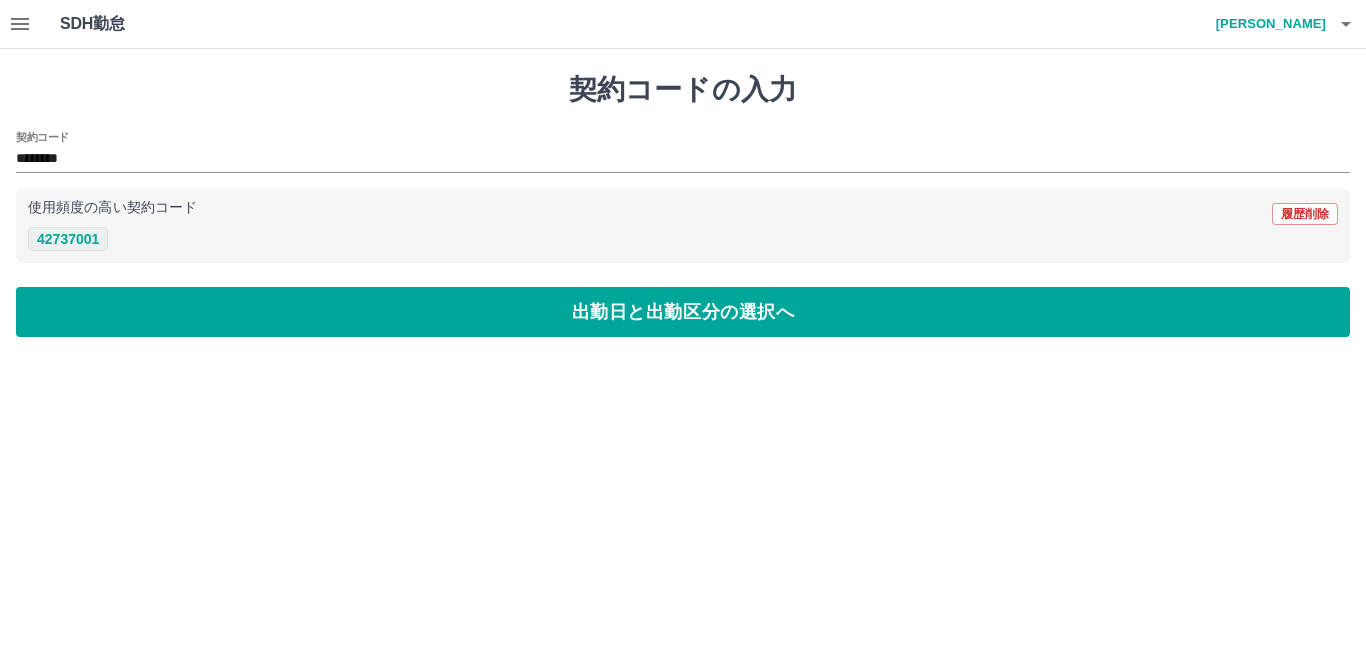 type on "********" 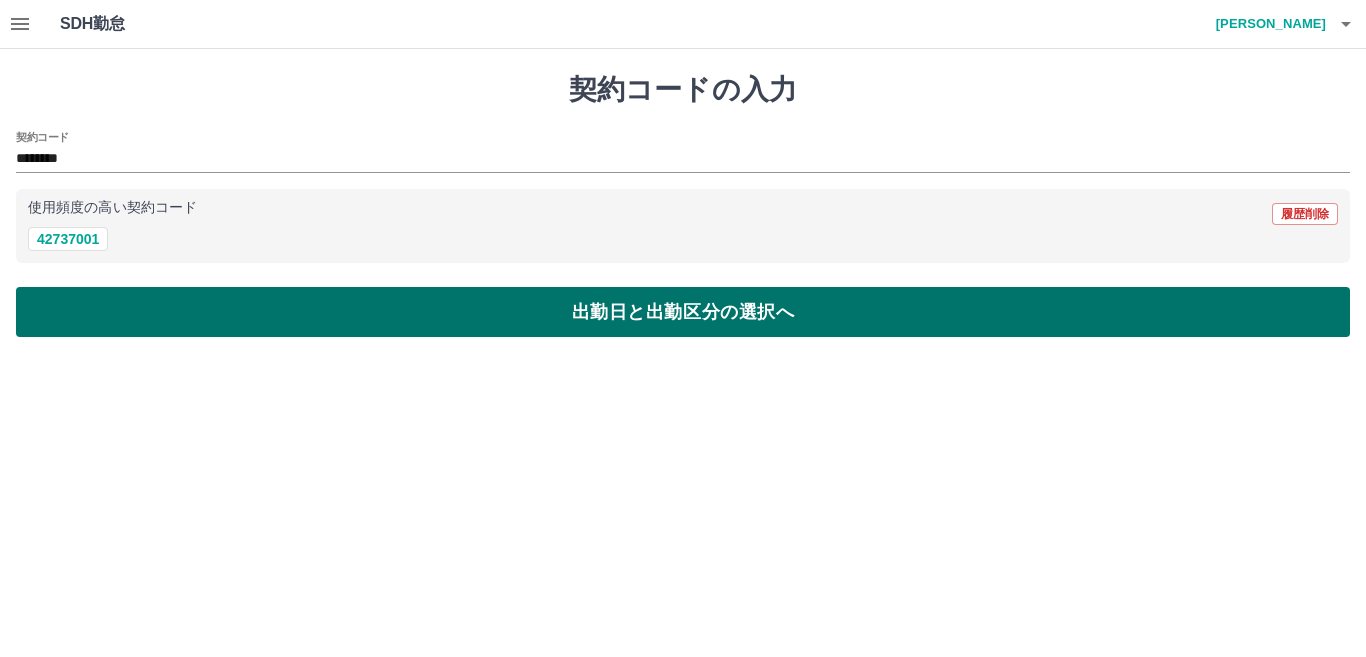 click on "出勤日と出勤区分の選択へ" at bounding box center (683, 312) 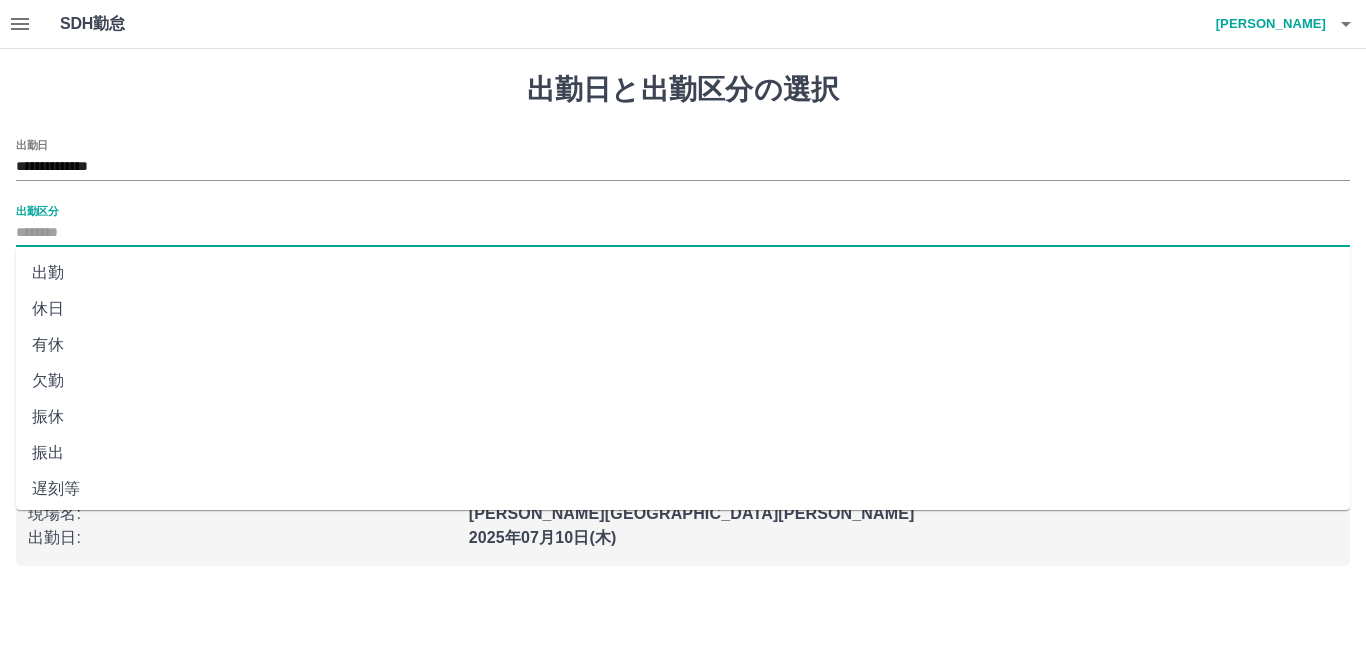 click on "出勤区分" at bounding box center [683, 233] 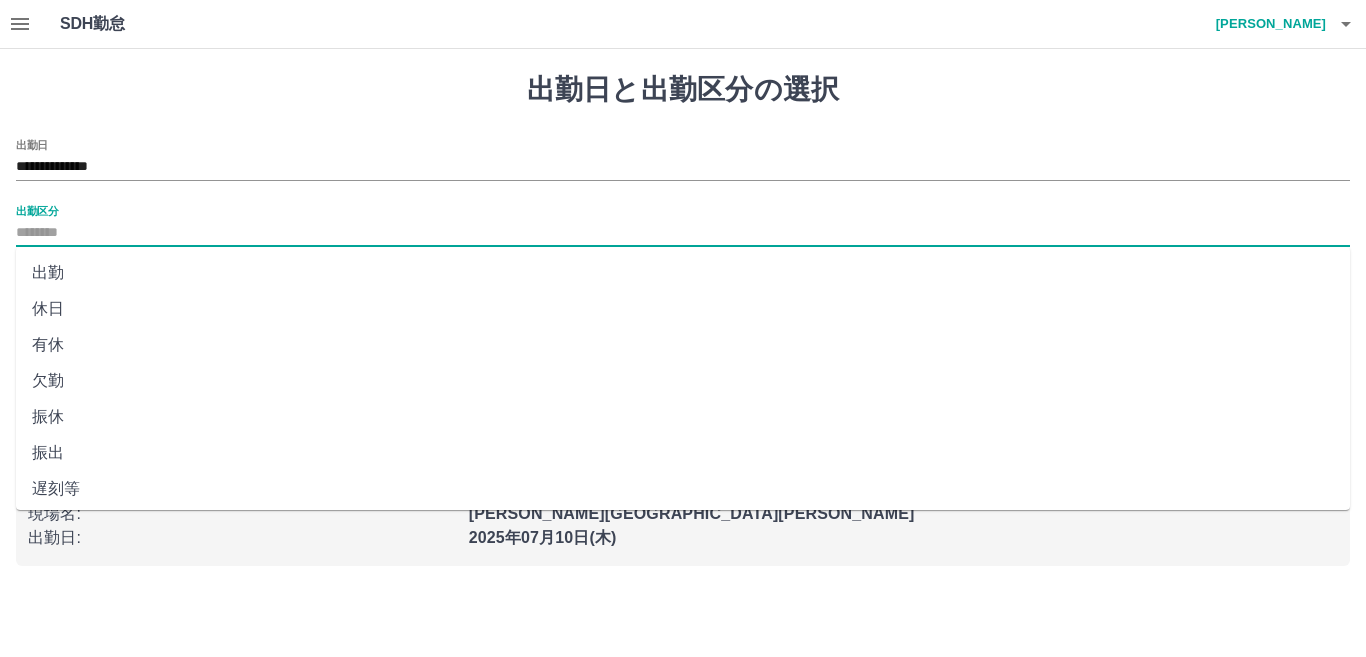 click on "出勤" at bounding box center [683, 273] 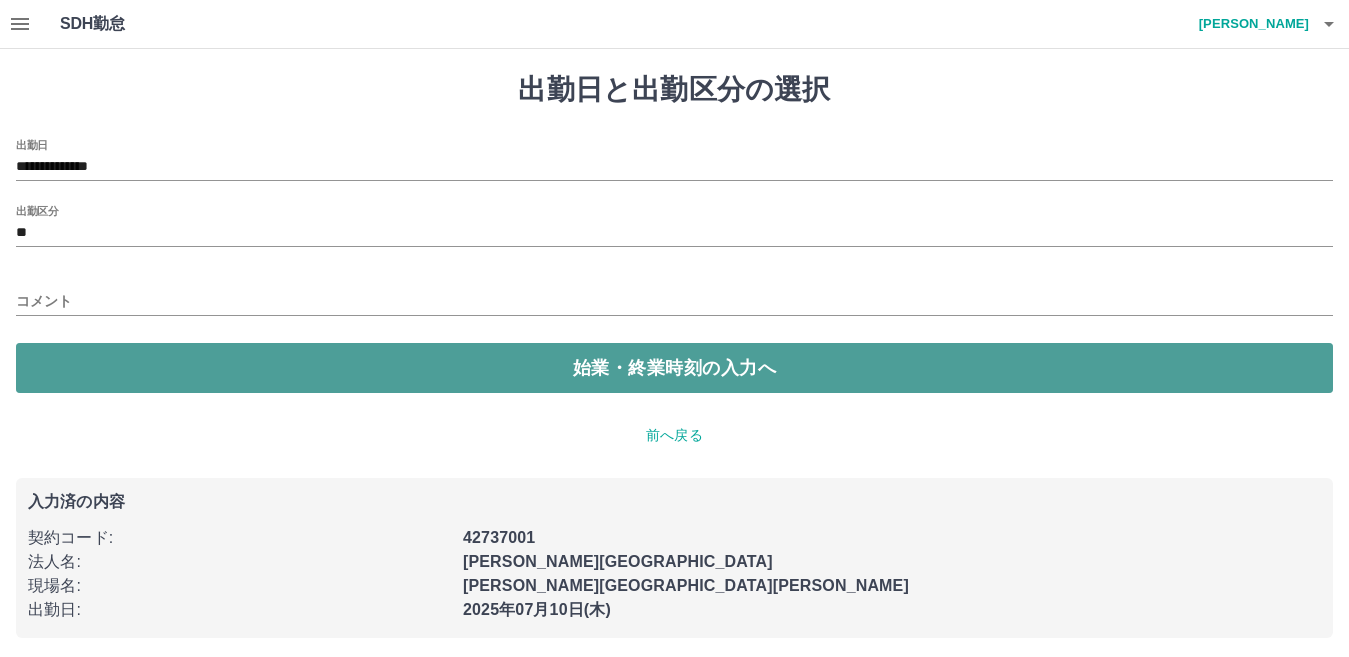 click on "始業・終業時刻の入力へ" at bounding box center (674, 368) 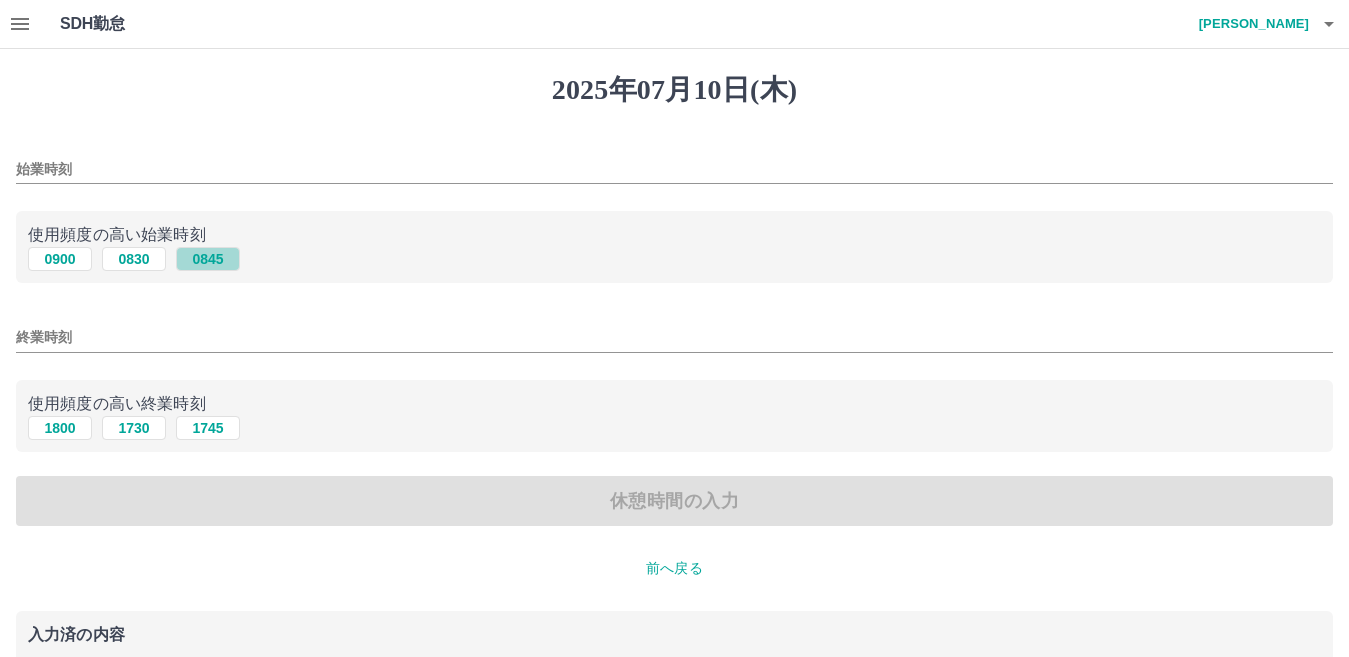 click on "0845" at bounding box center [208, 259] 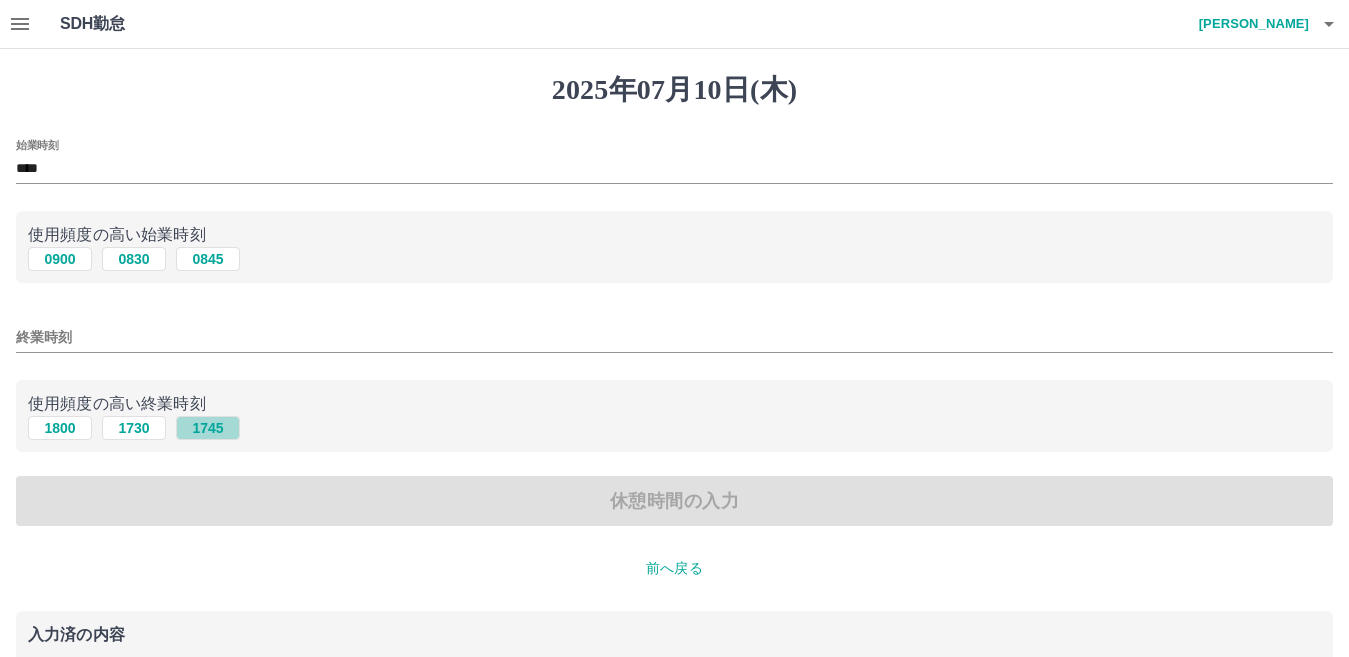 click on "1745" at bounding box center [208, 428] 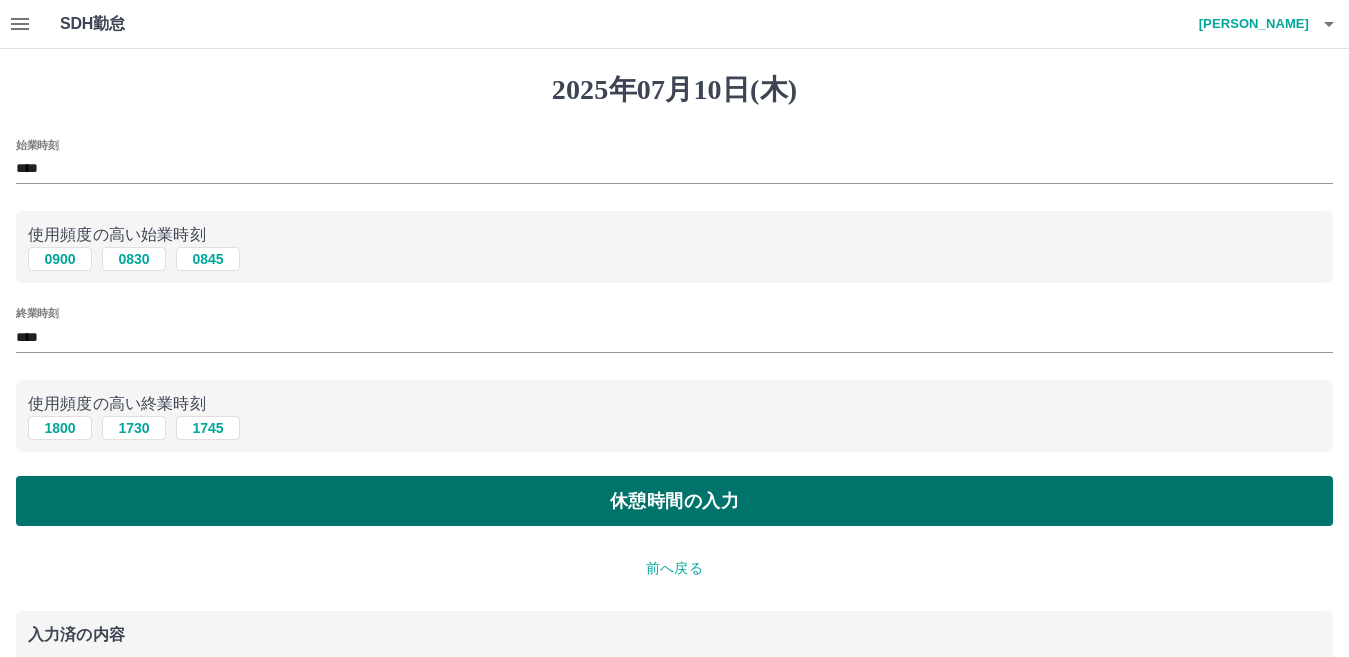 click on "休憩時間の入力" at bounding box center [674, 501] 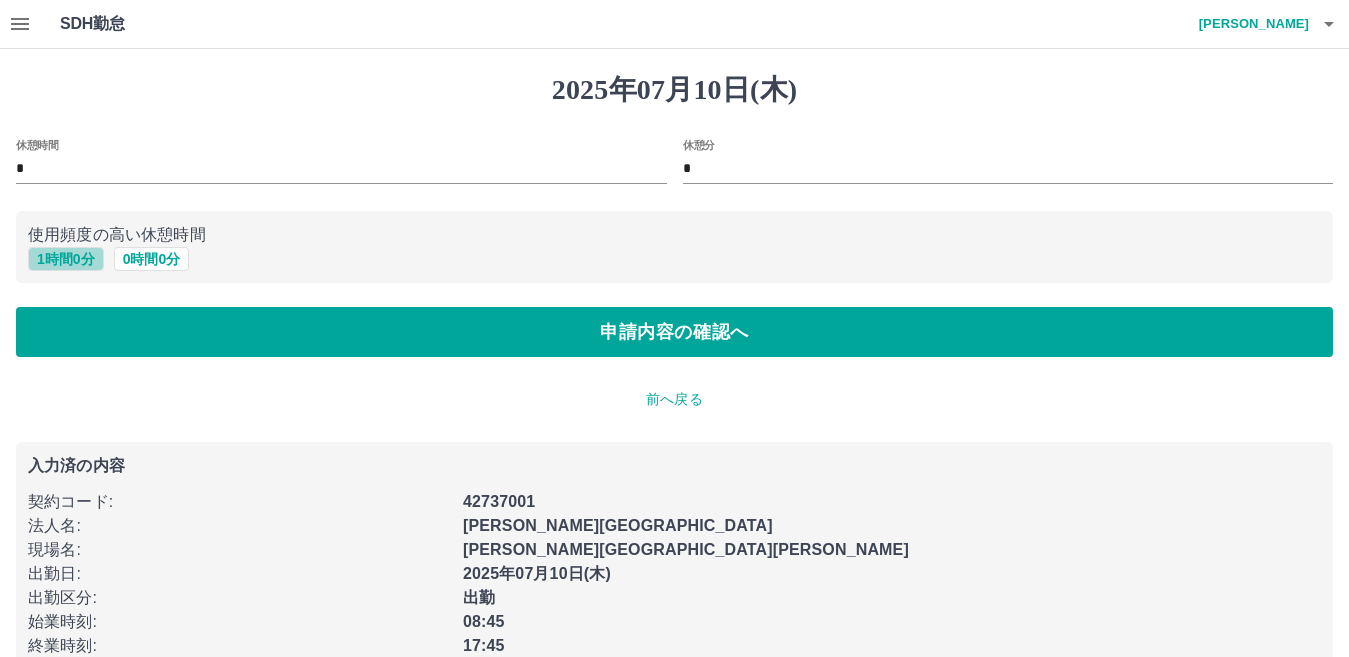 click on "1 時間 0 分" at bounding box center (66, 259) 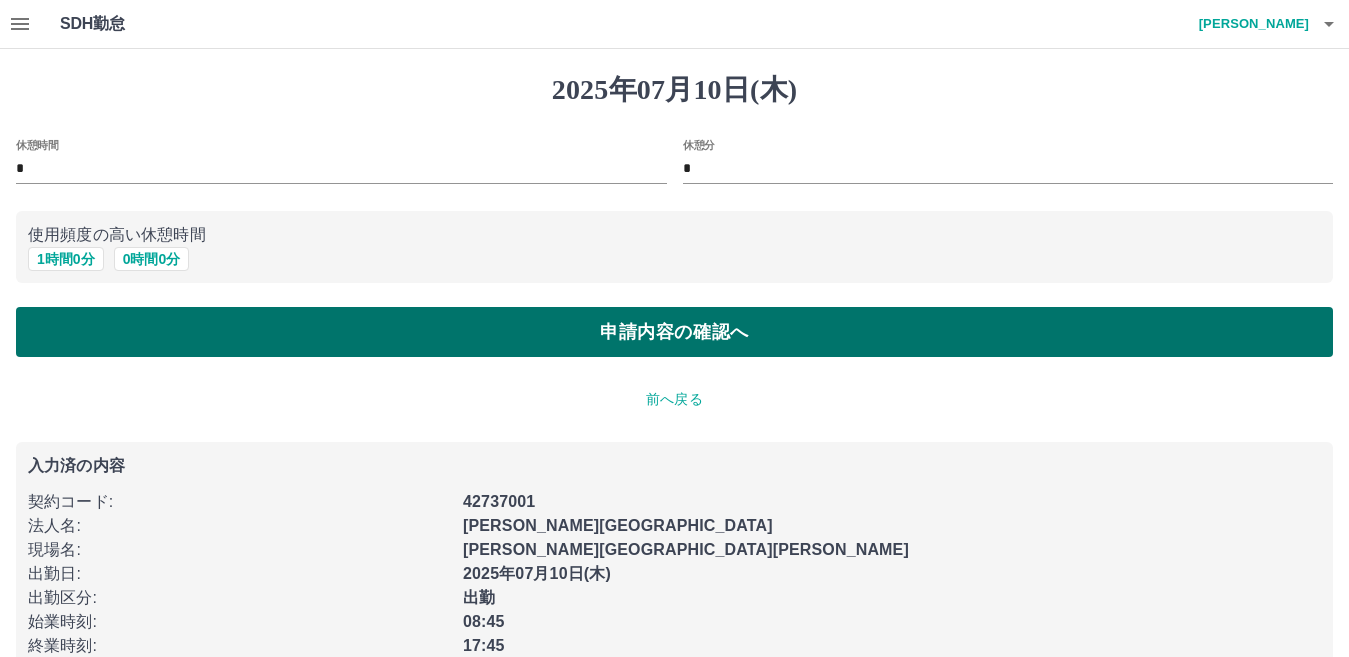 click on "申請内容の確認へ" at bounding box center [674, 332] 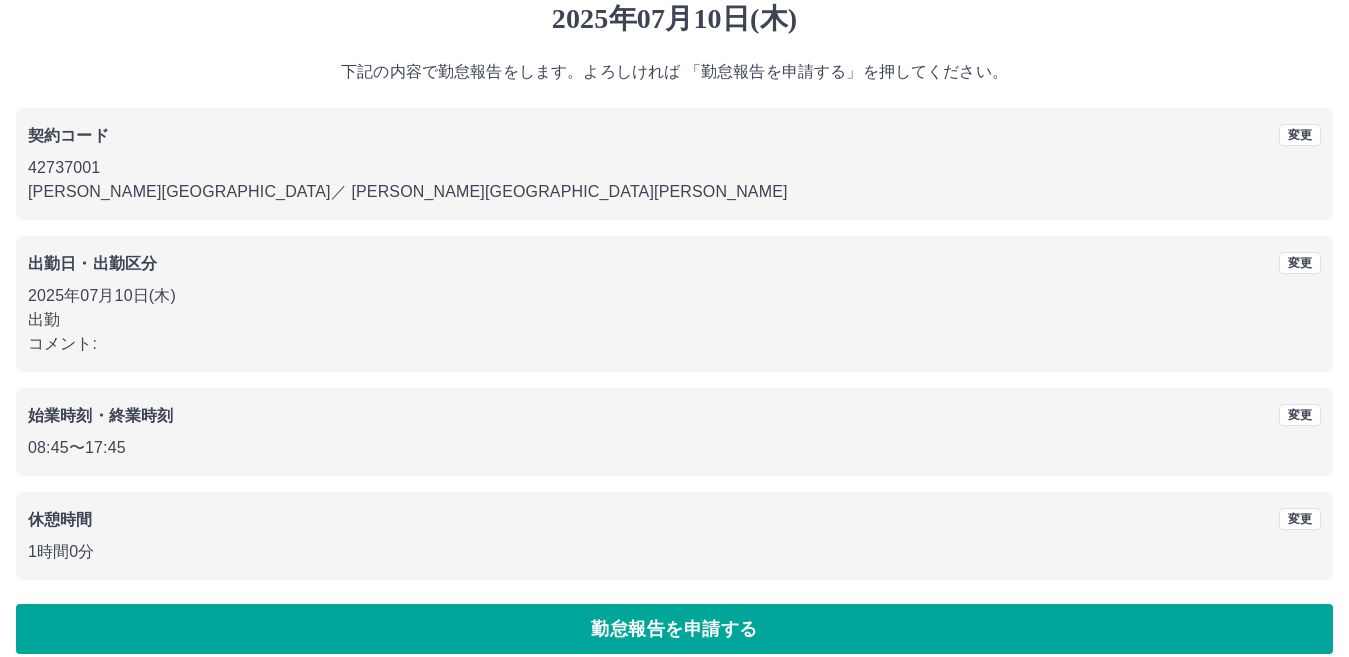 scroll, scrollTop: 92, scrollLeft: 0, axis: vertical 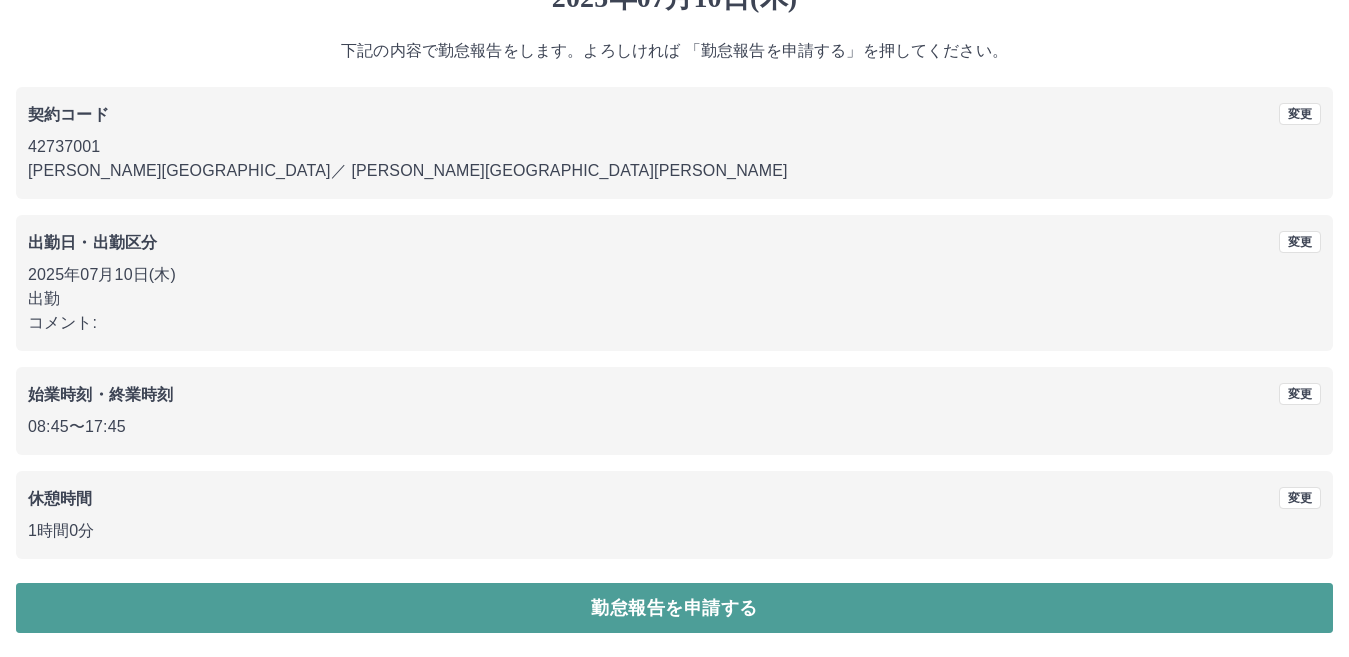 click on "勤怠報告を申請する" at bounding box center [674, 608] 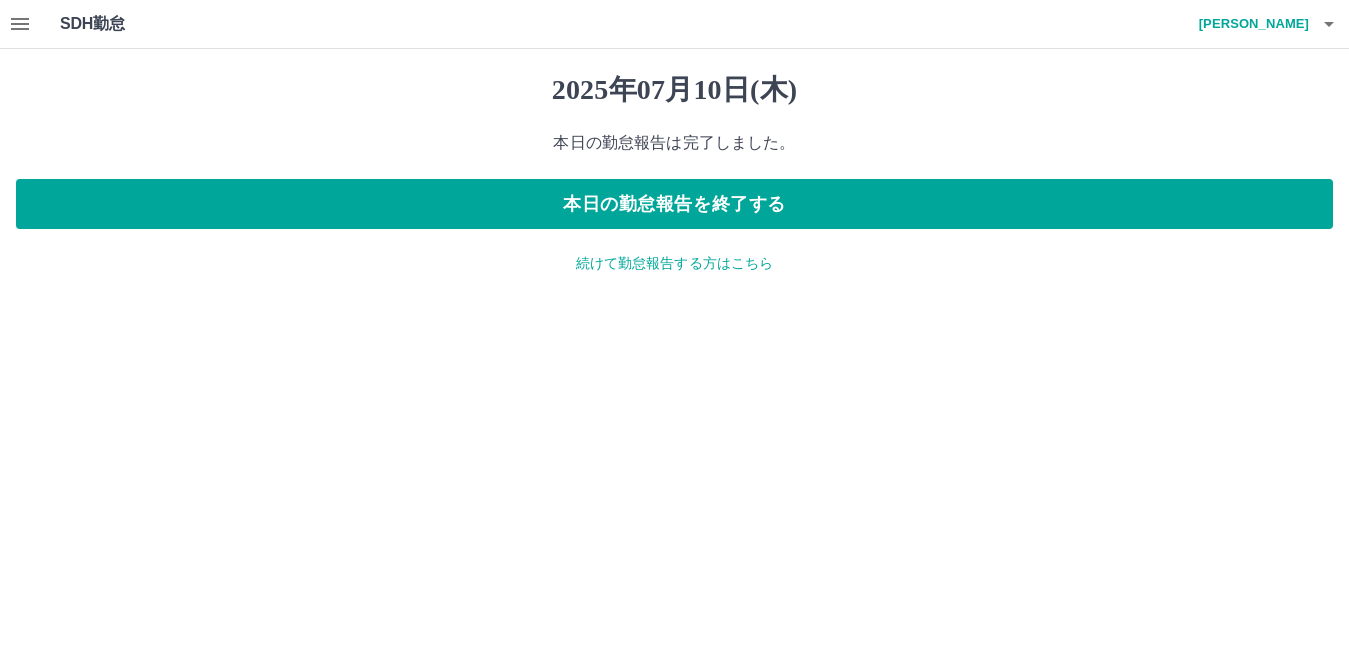 scroll, scrollTop: 0, scrollLeft: 0, axis: both 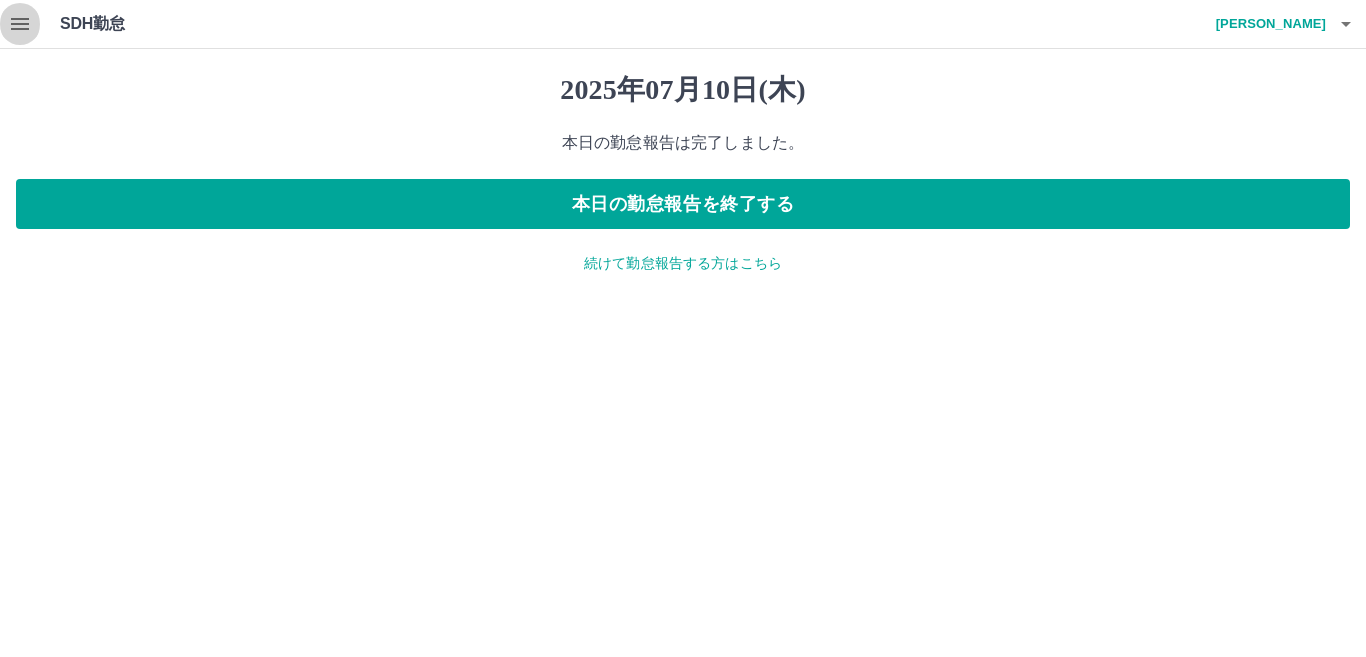 click 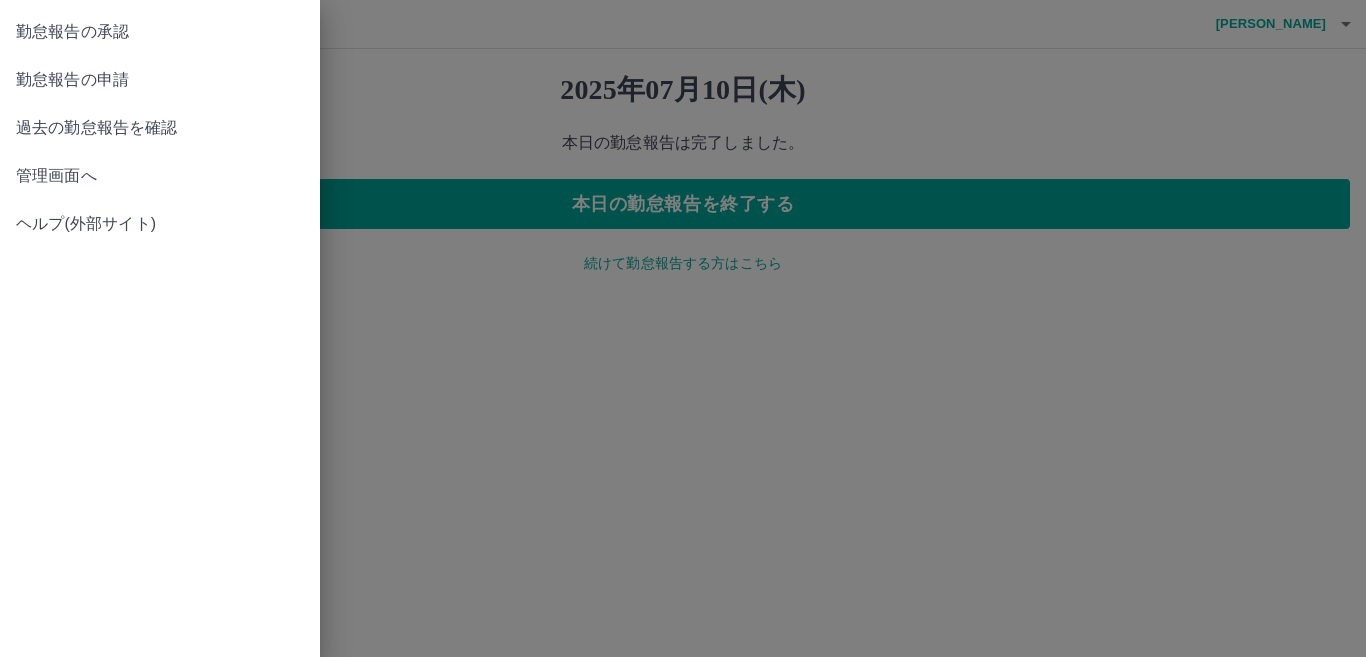 click on "勤怠報告の承認" at bounding box center [160, 32] 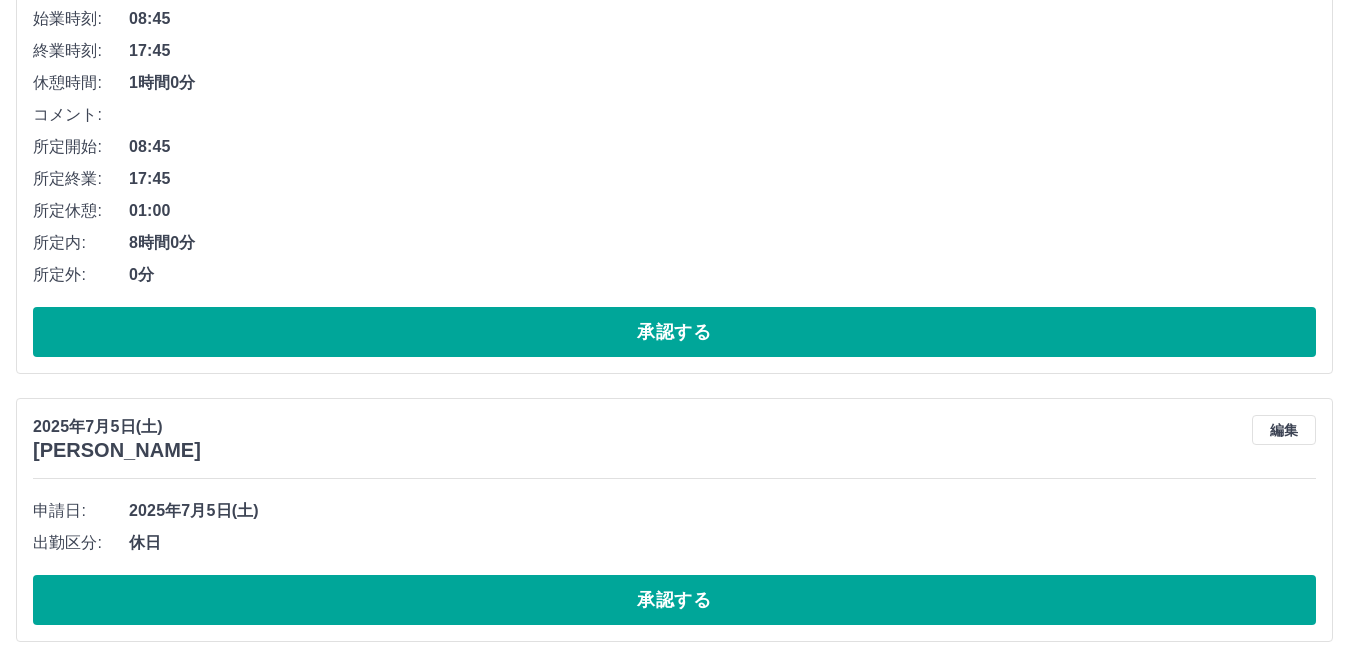 scroll, scrollTop: 405, scrollLeft: 0, axis: vertical 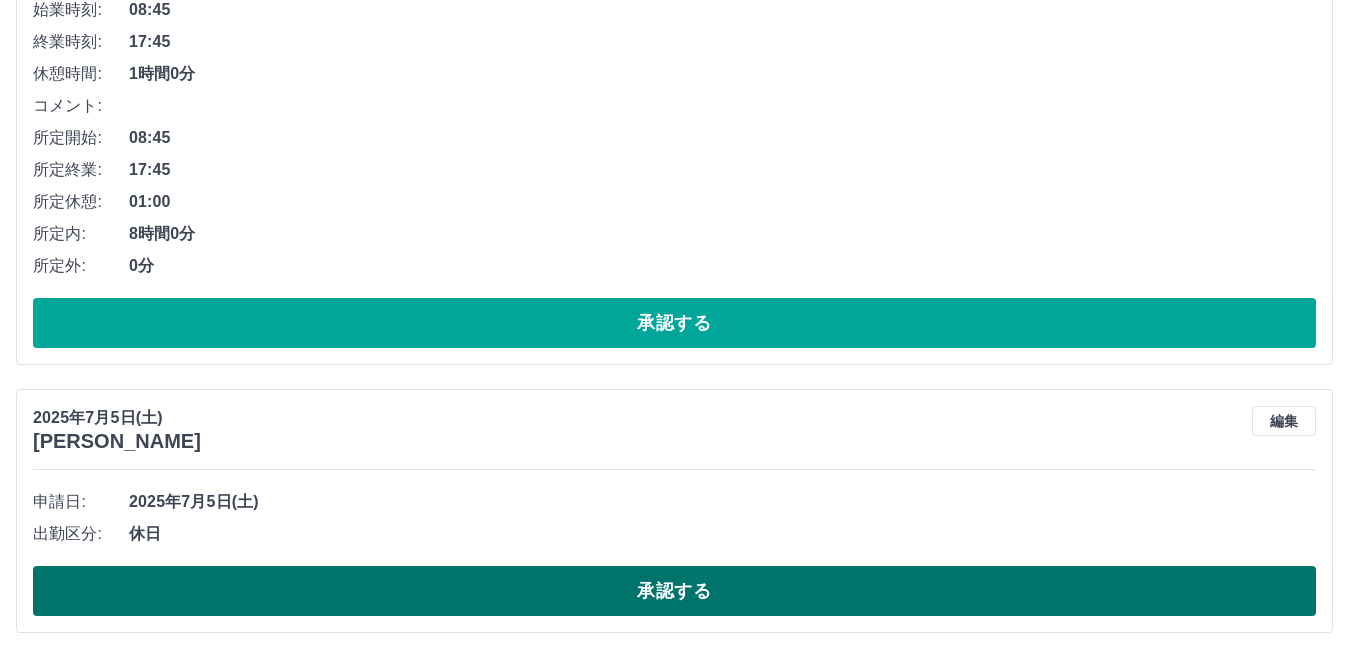 click on "承認する" at bounding box center (674, 591) 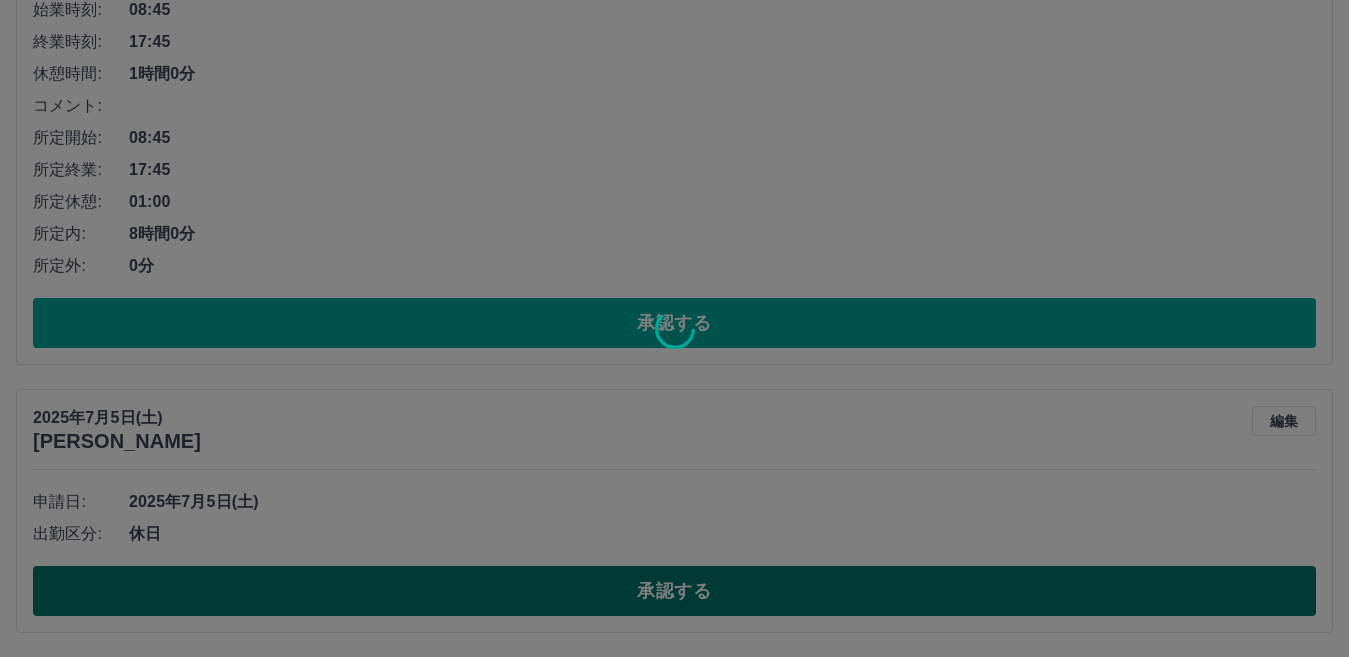 scroll, scrollTop: 137, scrollLeft: 0, axis: vertical 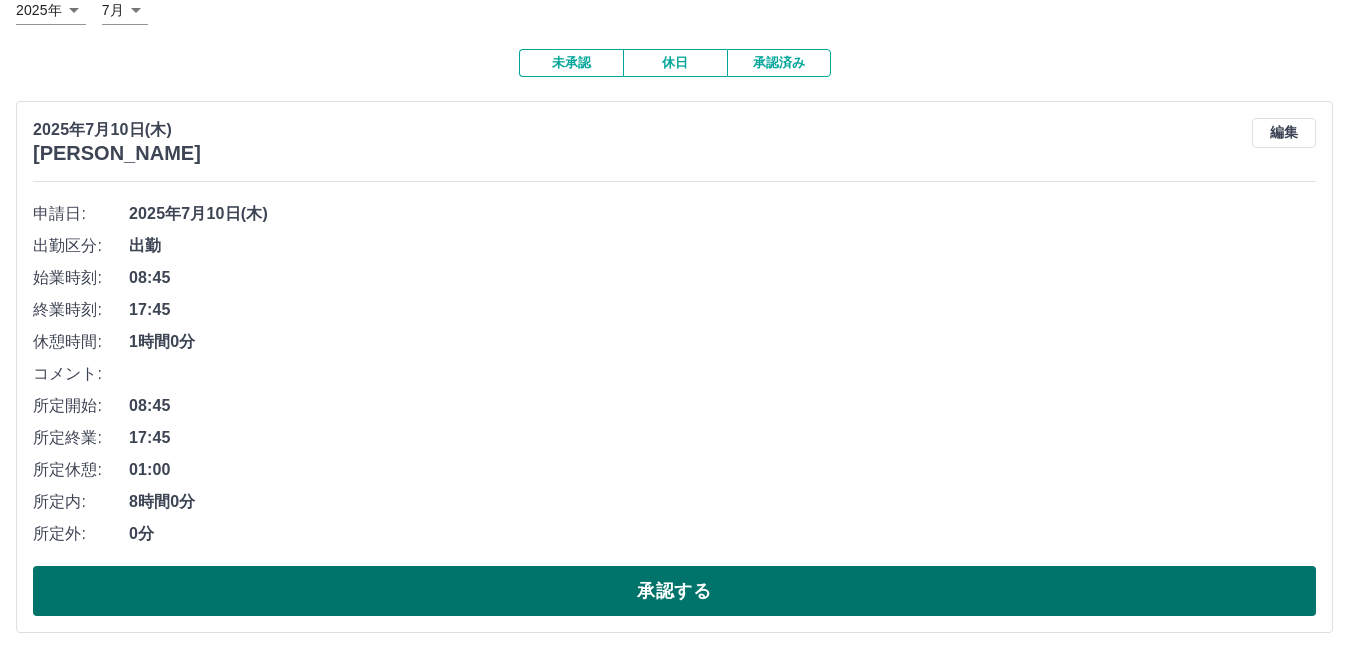 click on "承認する" at bounding box center (674, 591) 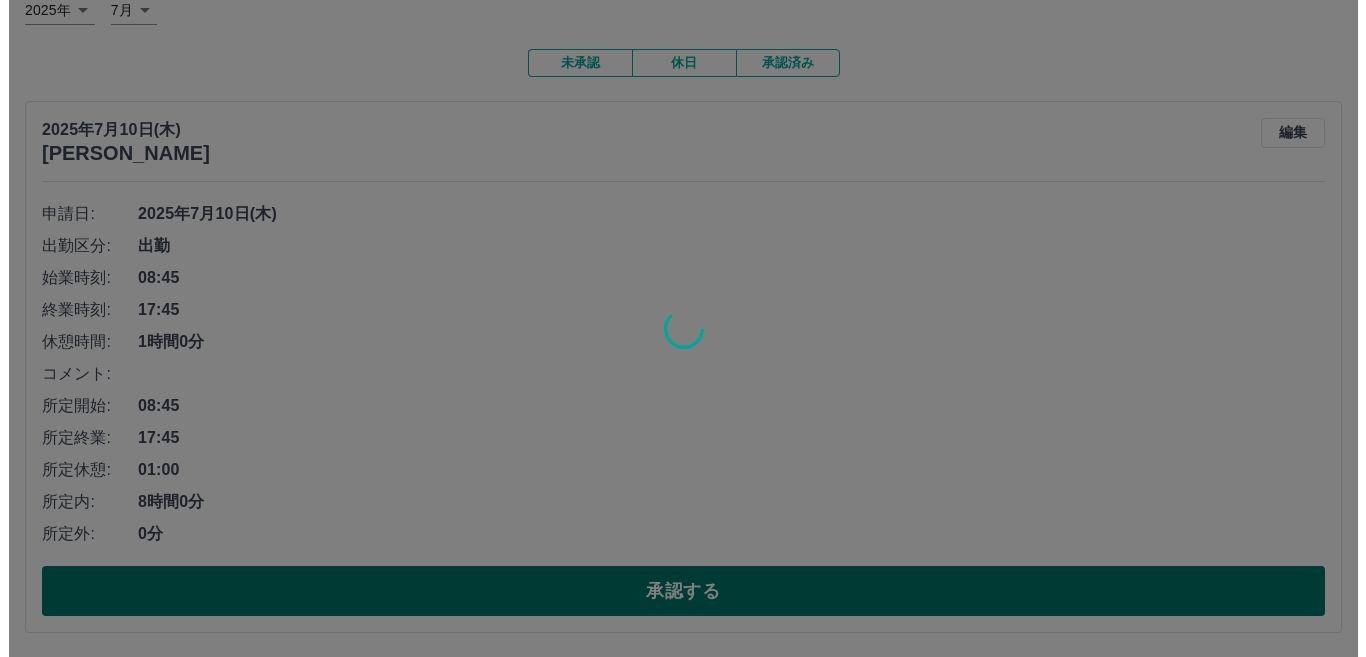scroll, scrollTop: 0, scrollLeft: 0, axis: both 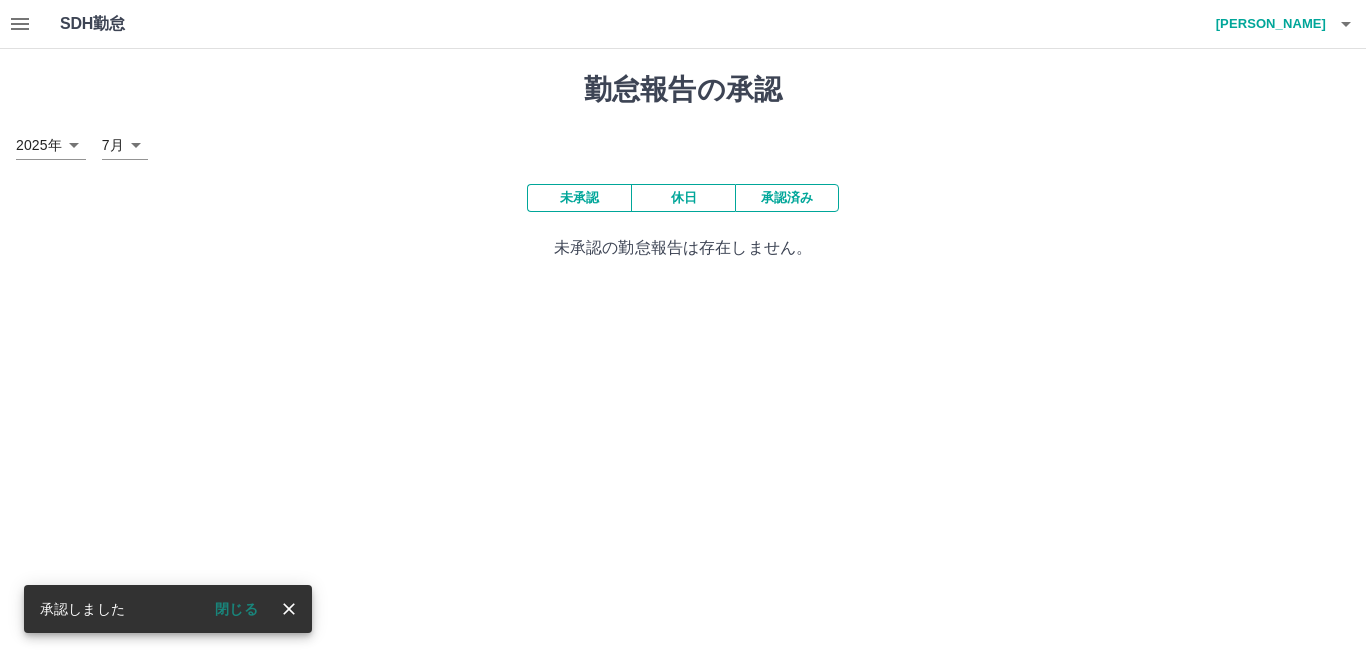 click 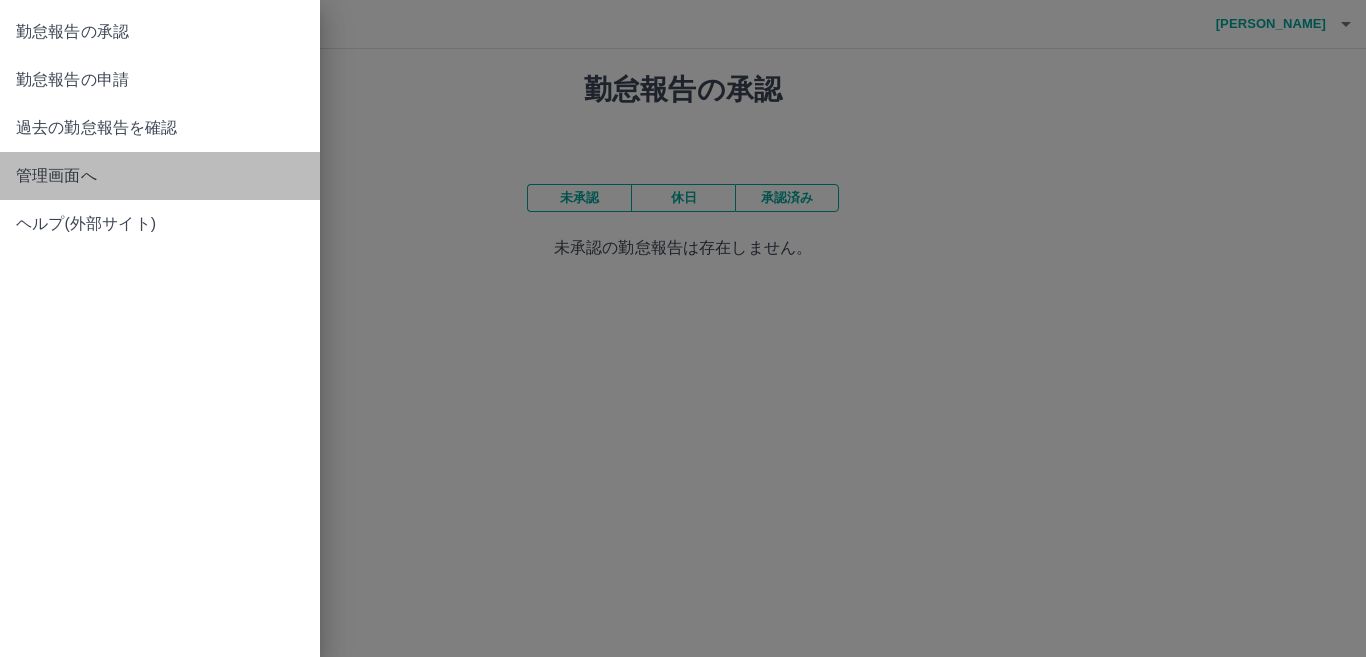 click on "管理画面へ" at bounding box center [160, 176] 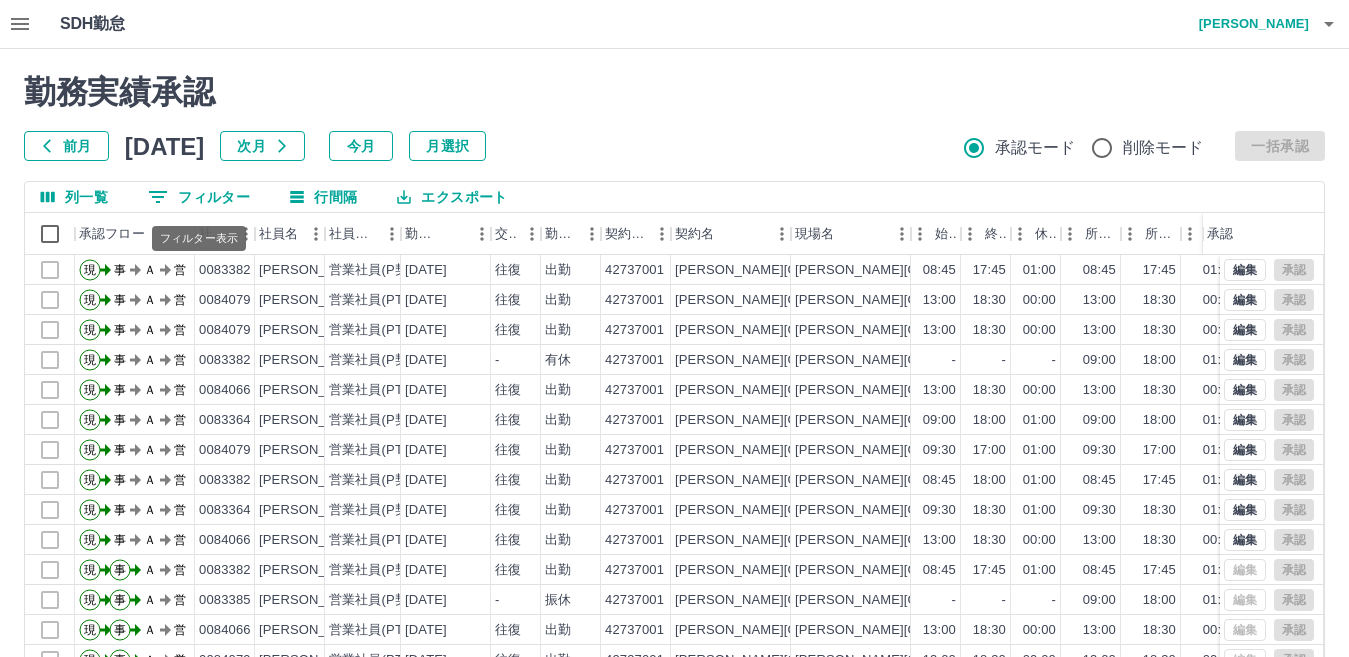 click on "0 フィルター" at bounding box center [199, 197] 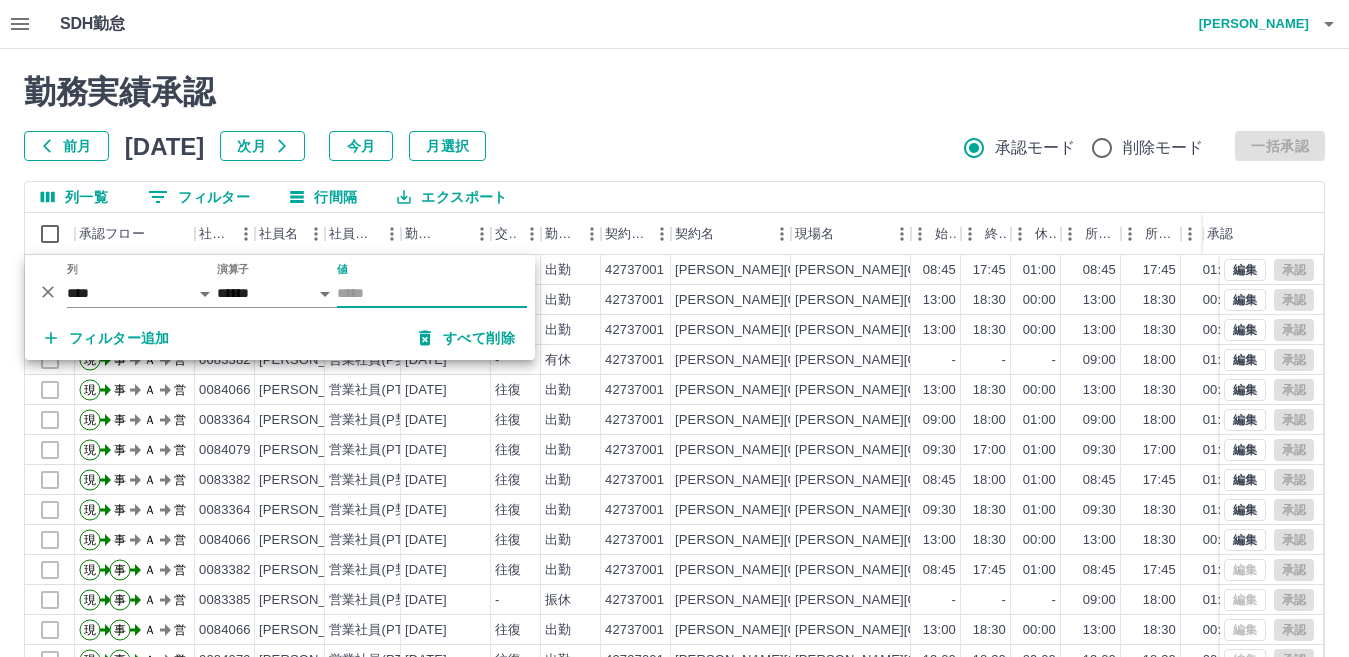 click on "値" at bounding box center (432, 293) 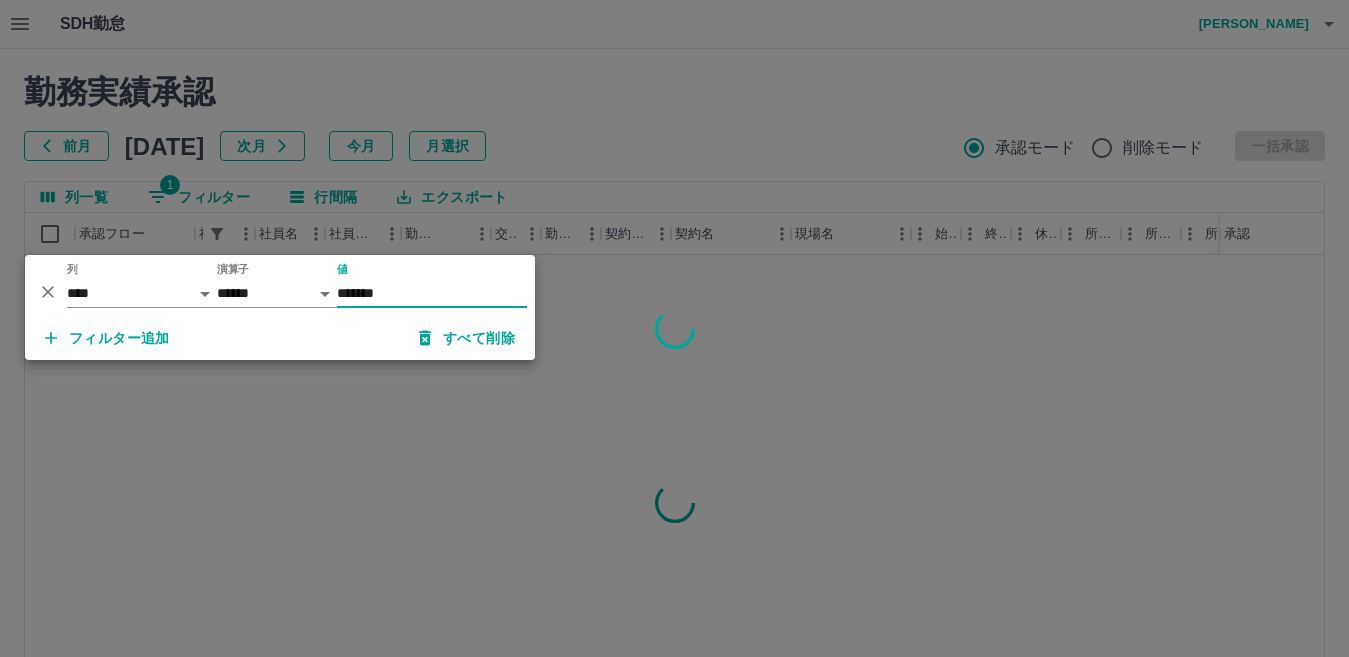 type on "*******" 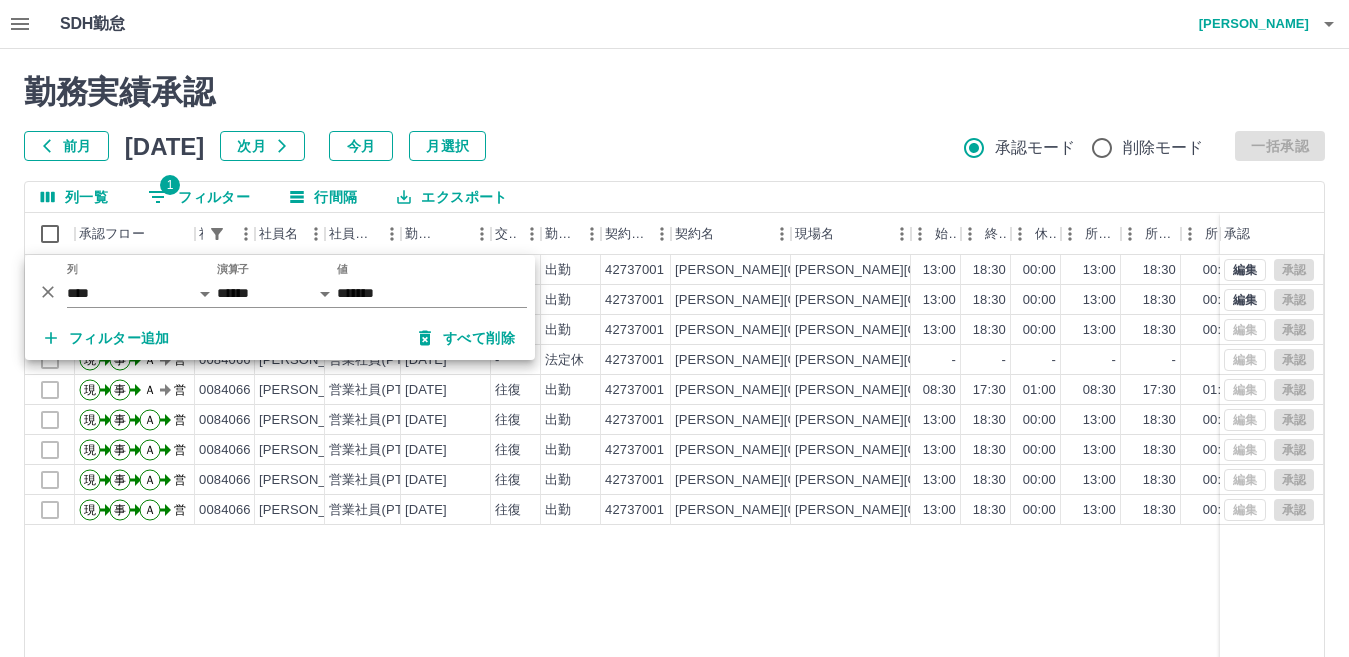 click on "現 事 Ａ 営 0084066 佐藤　和江 営業社員(PT契約) 2025-07-09 往復 出勤 42737001 大和町 大和町宮床児童館 13:00 18:30 00:00 13:00 18:30 00:00 05:30 05:30 00:00 事務担当者承認待 現 事 Ａ 営 0084066 佐藤　和江 営業社員(PT契約) 2025-07-08 往復 出勤 42737001 大和町 大和町宮床児童館 13:00 18:30 00:00 13:00 18:30 00:00 05:30 05:30 00:00 事務担当者承認待 現 事 Ａ 営 0084066 佐藤　和江 営業社員(PT契約) 2025-07-07 往復 出勤 42737001 大和町 大和町宮床児童館 13:00 18:30 00:00 13:00 18:30 00:00 05:30 05:30 00:00 AM承認待 現 事 Ａ 営 0084066 佐藤　和江 営業社員(PT契約) 2025-07-06  -  法定休 42737001 大和町 大和町宮床児童館 - - - - - - 00:00 00:00 00:00 AM承認待 現 事 Ａ 営 0084066 佐藤　和江 営業社員(PT契約) 2025-07-05 往復 出勤 42737001 大和町 大和町宮床児童館 08:30 17:30 01:00 08:30 17:30 01:00 09:00 08:00 00:00 AM承認待 現 事 Ａ 営 0084066 往復" at bounding box center (898, 511) 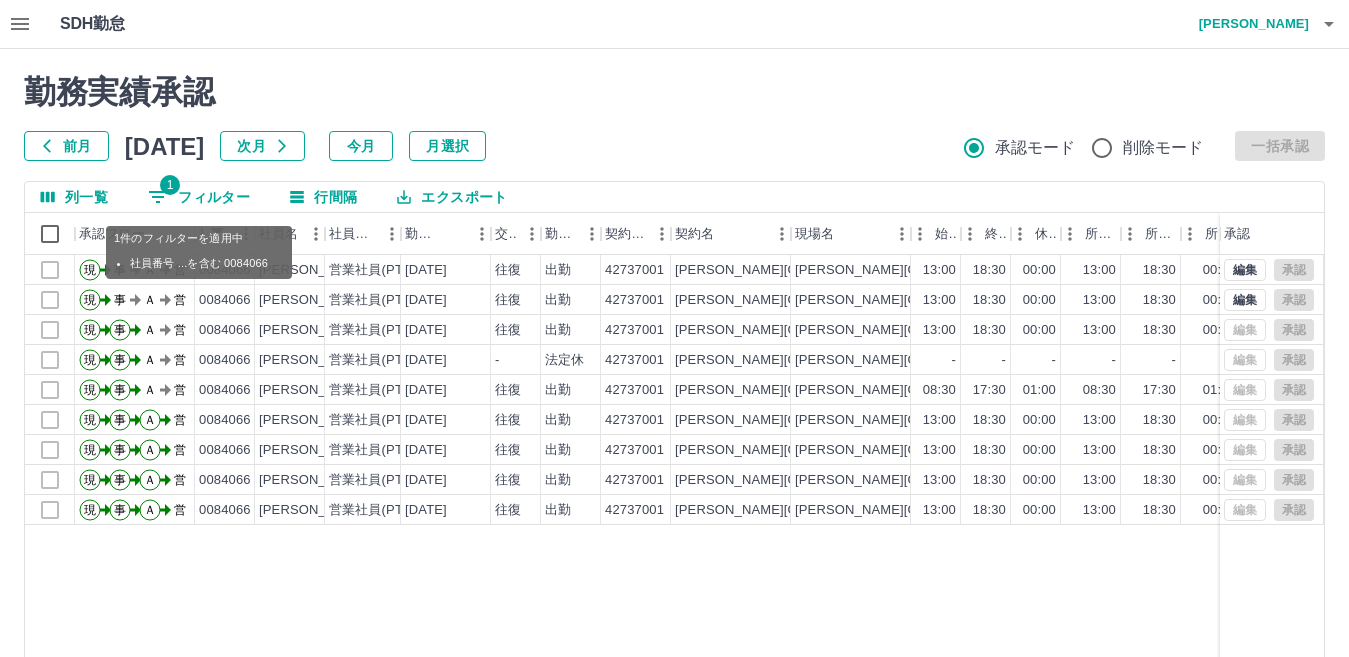 click on "1 フィルター" at bounding box center [199, 197] 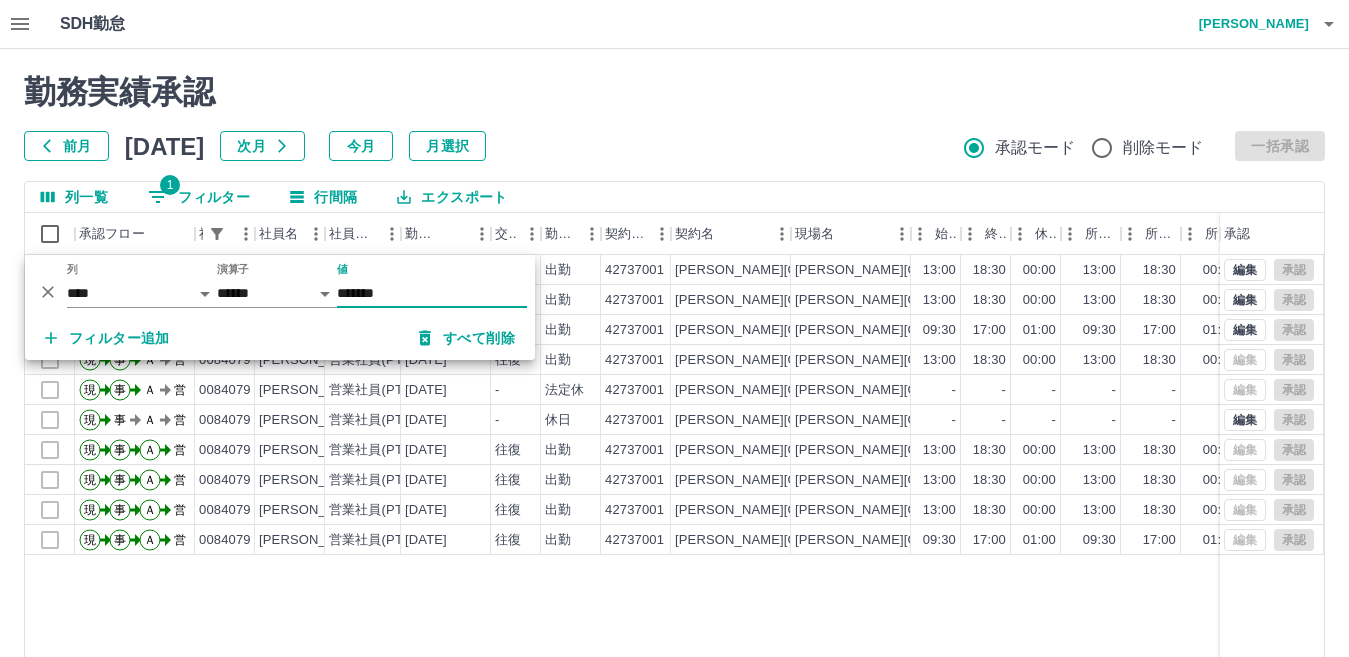type on "*******" 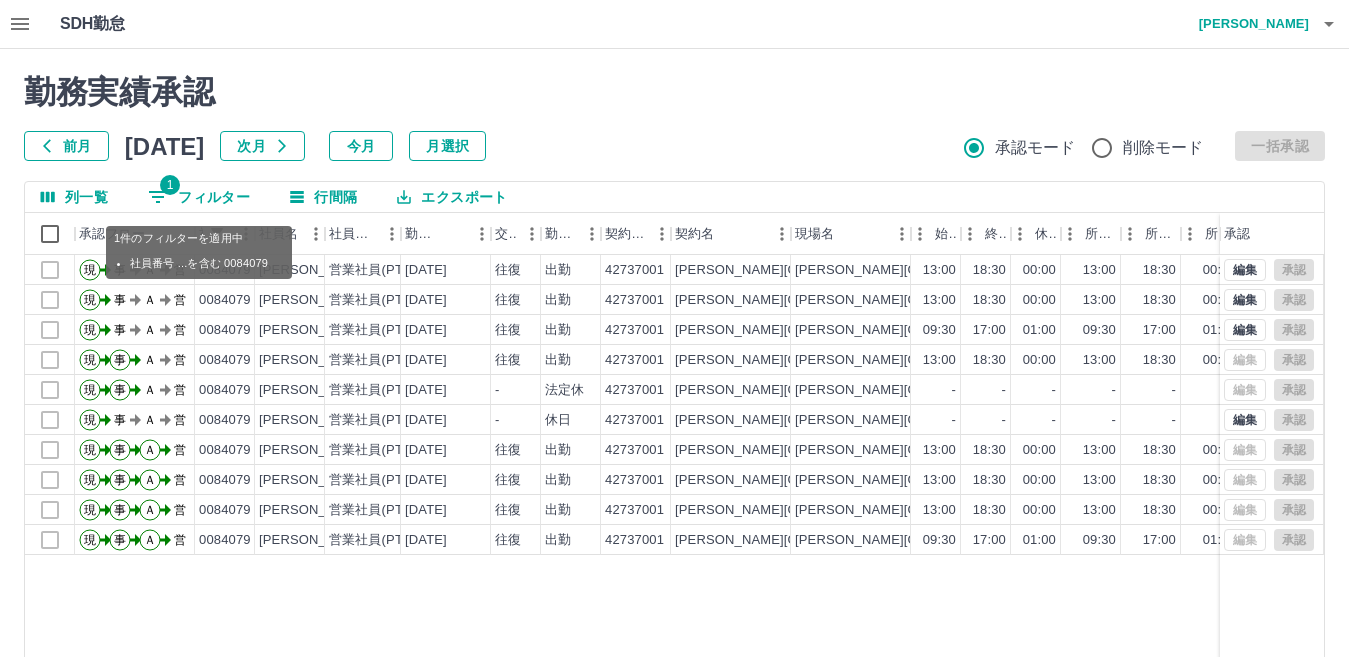 click on "1 フィルター" at bounding box center [199, 197] 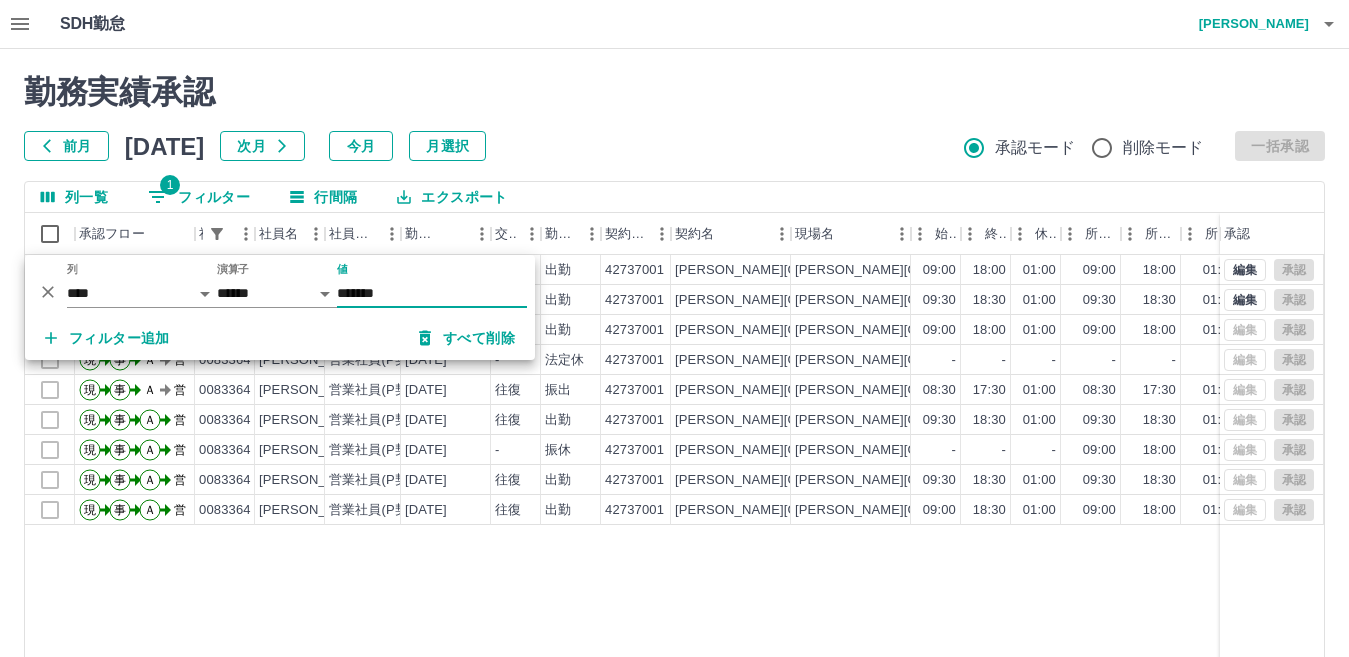 type on "*******" 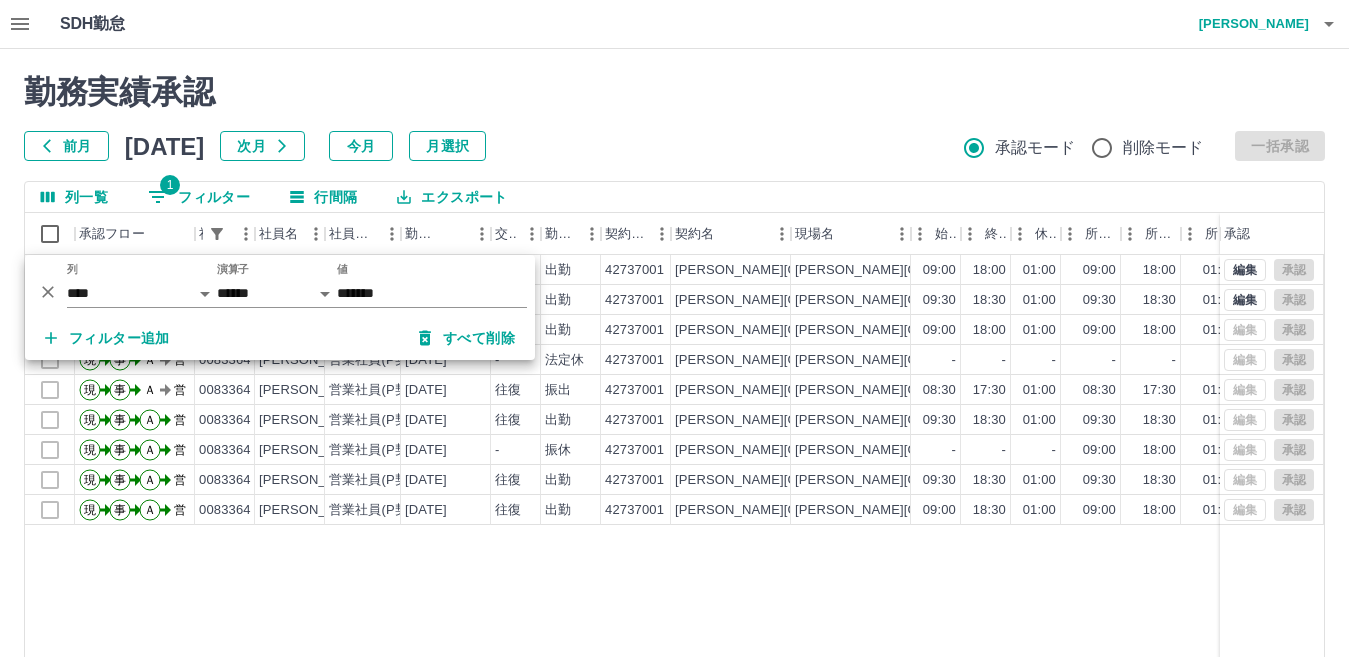 click on "現 事 Ａ 営 0083364 森　花香 営業社員(P契約) 2025-07-09 往復 出勤 42737001 大和町 大和町宮床児童館 09:00 18:00 01:00 09:00 18:00 01:00 09:00 08:00 00:00 事務担当者承認待 現 事 Ａ 営 0083364 森　花香 営業社員(P契約) 2025-07-08 往復 出勤 42737001 大和町 大和町宮床児童館 09:30 18:30 01:00 09:30 18:30 01:00 09:00 08:00 00:00 事務担当者承認待 現 事 Ａ 営 0083364 森　花香 営業社員(P契約) 2025-07-07 往復 出勤 42737001 大和町 大和町宮床児童館 09:00 18:00 01:00 09:00 18:00 01:00 09:00 08:00 00:00 AM承認待 現 事 Ａ 営 0083364 森　花香 営業社員(P契約) 2025-07-06  -  法定休 42737001 大和町 大和町宮床児童館 - - - - - - 00:00 00:00 00:00 AM承認待 現 事 Ａ 営 0083364 森　花香 営業社員(P契約) 2025-07-05 往復 振出 42737001 大和町 大和町宮床児童館 08:30 17:30 01:00 08:30 17:30 01:00 09:00 08:00 00:00 AM承認待 現 事 Ａ 営 0083364 森　花香 2025-07-04 現" at bounding box center [898, 511] 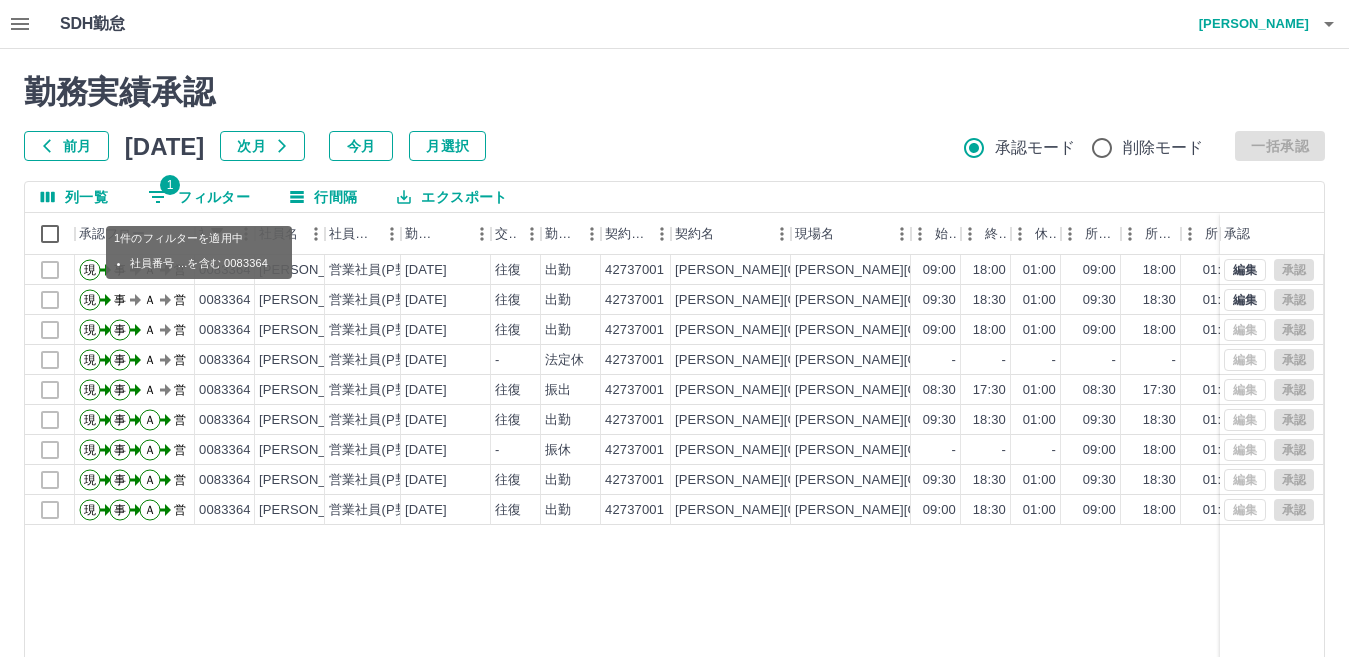 click on "1 フィルター" at bounding box center (199, 197) 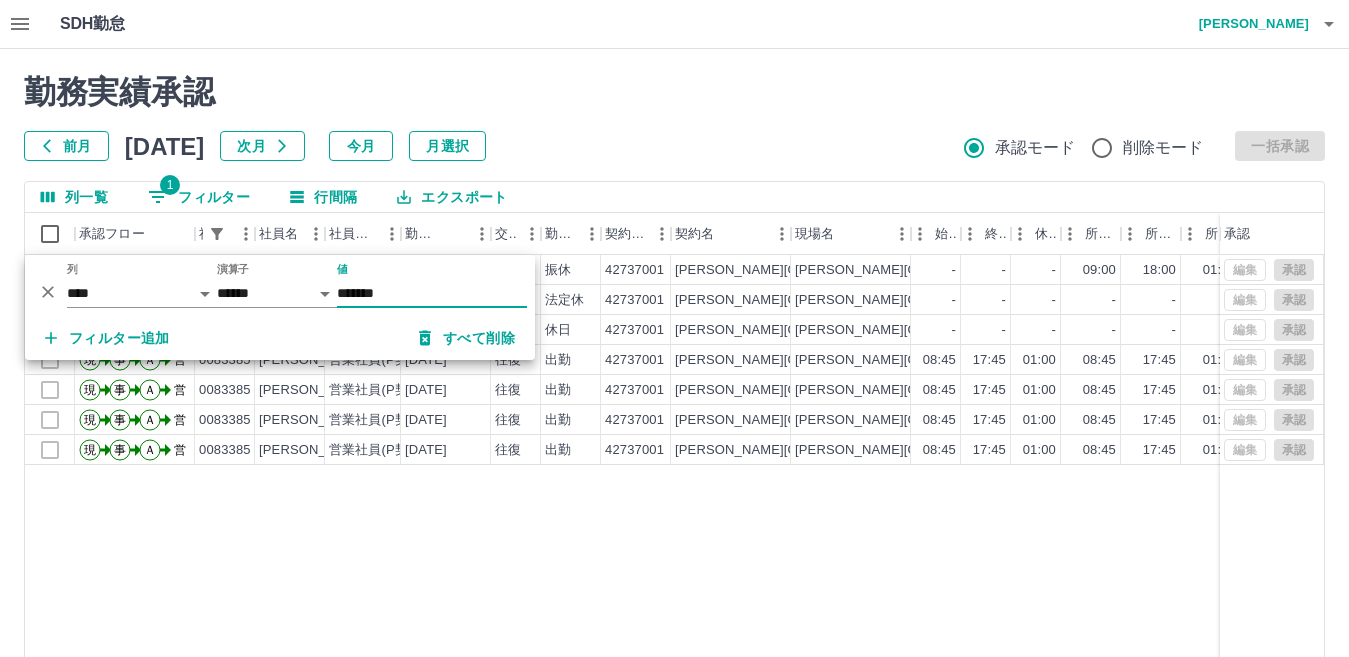 type on "*******" 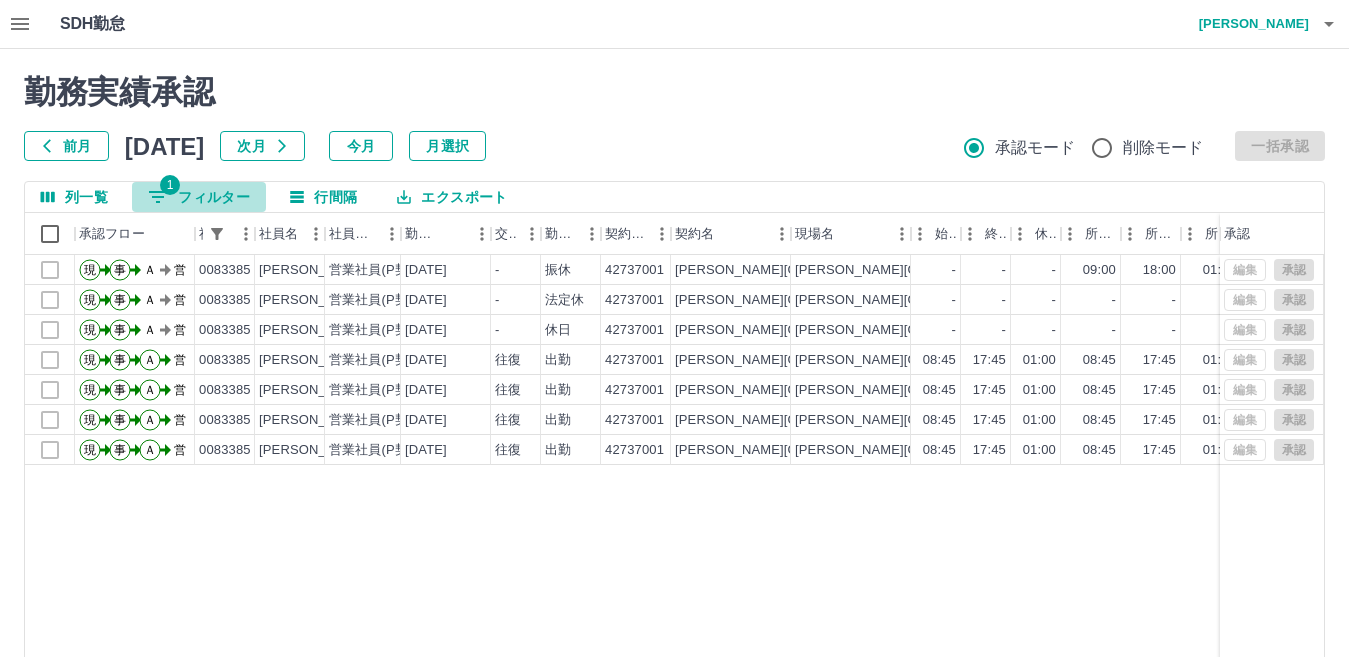 click on "1 フィルター" at bounding box center (199, 197) 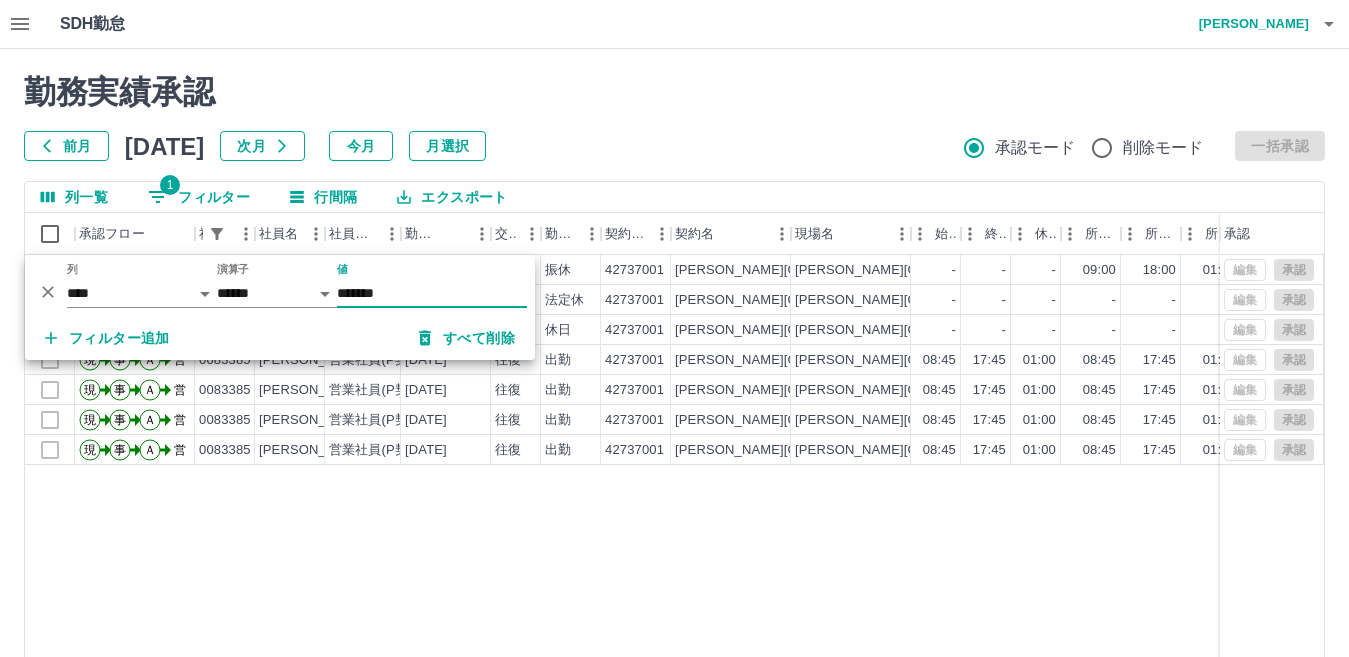 click on "*******" at bounding box center [432, 293] 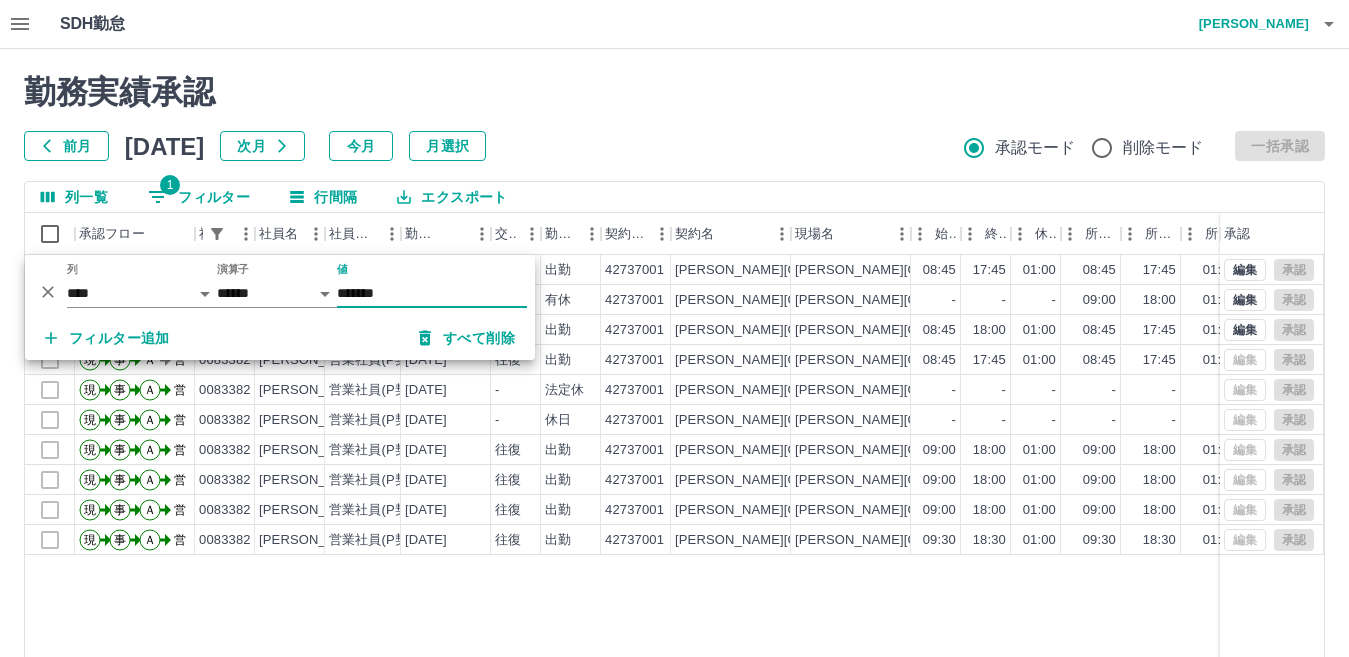 type on "*******" 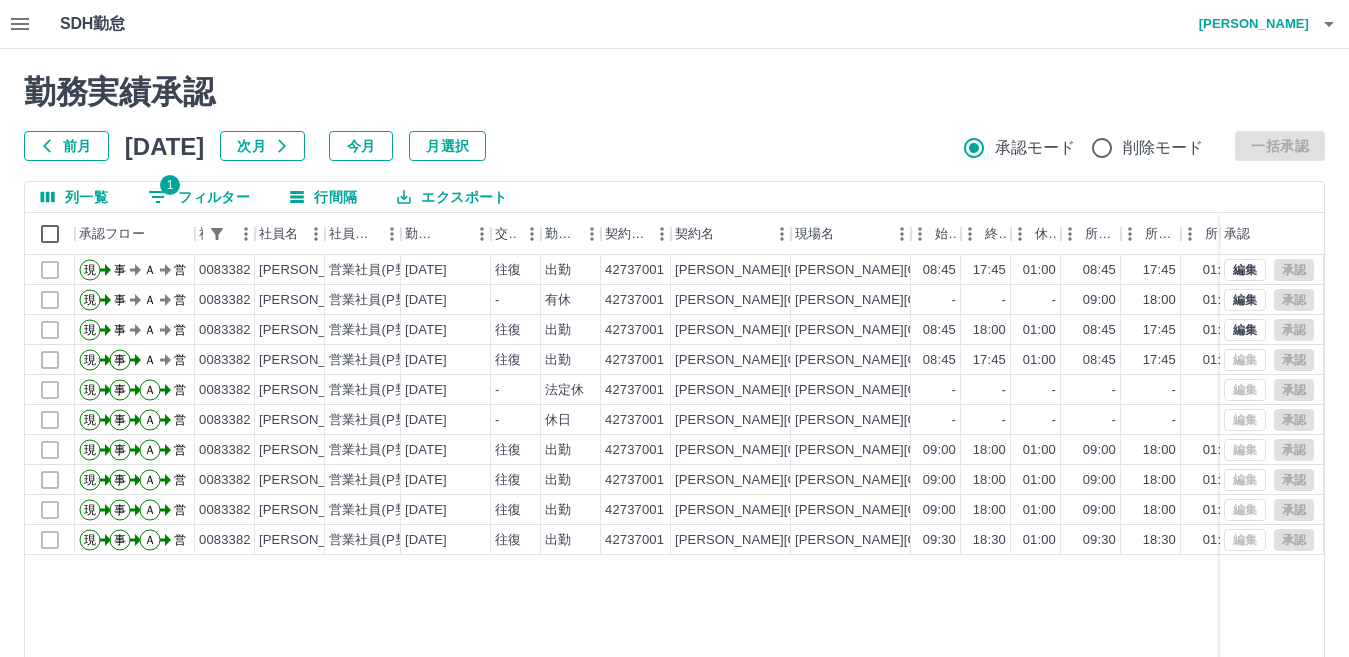 click 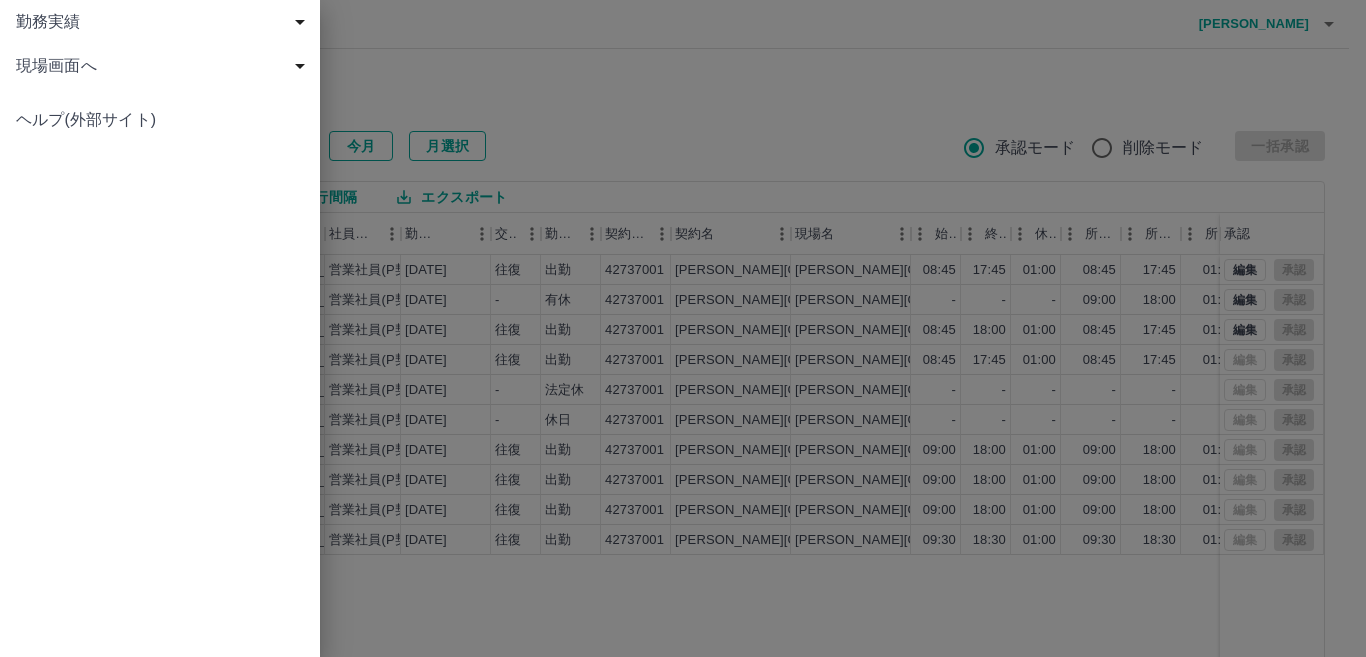 click on "勤務実績" at bounding box center (164, 22) 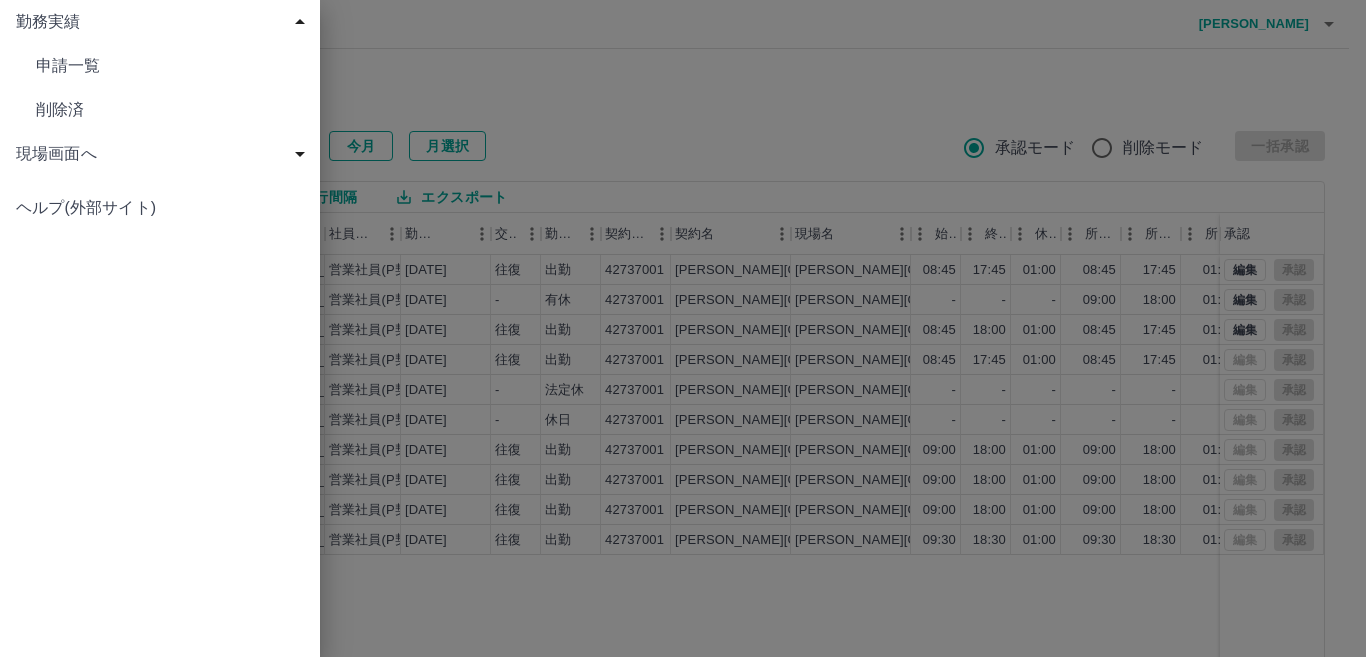 click at bounding box center (683, 328) 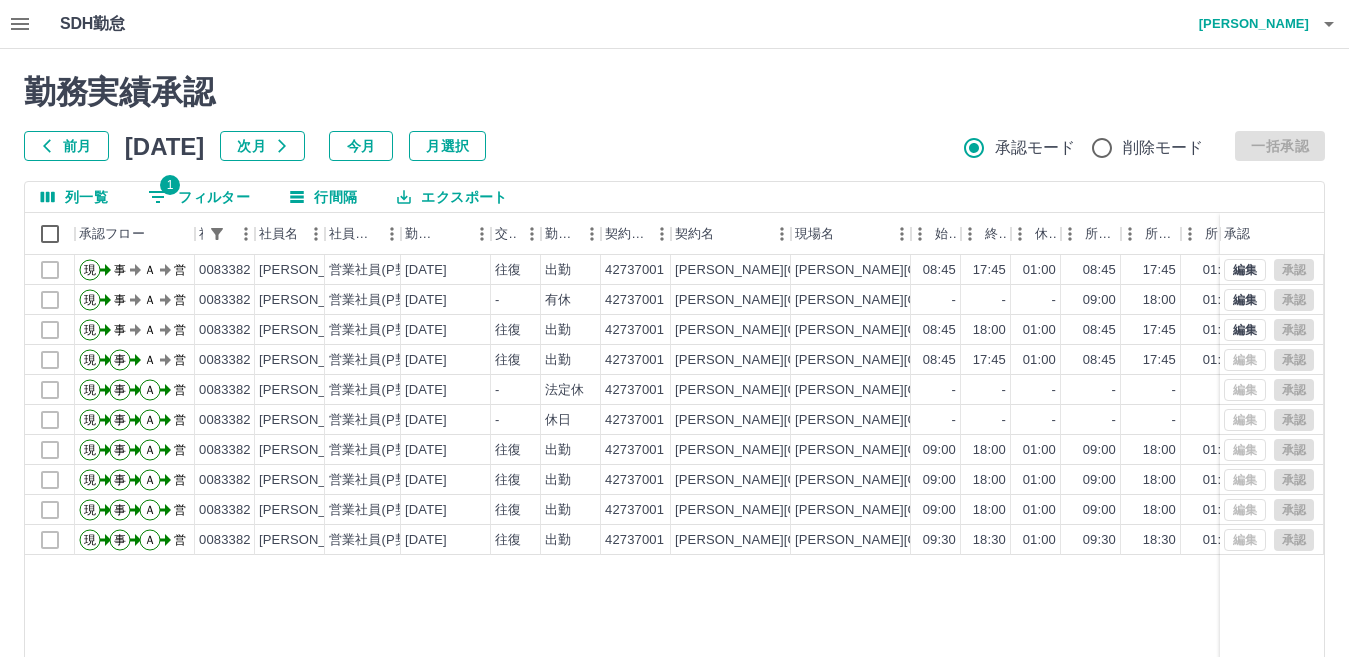 click 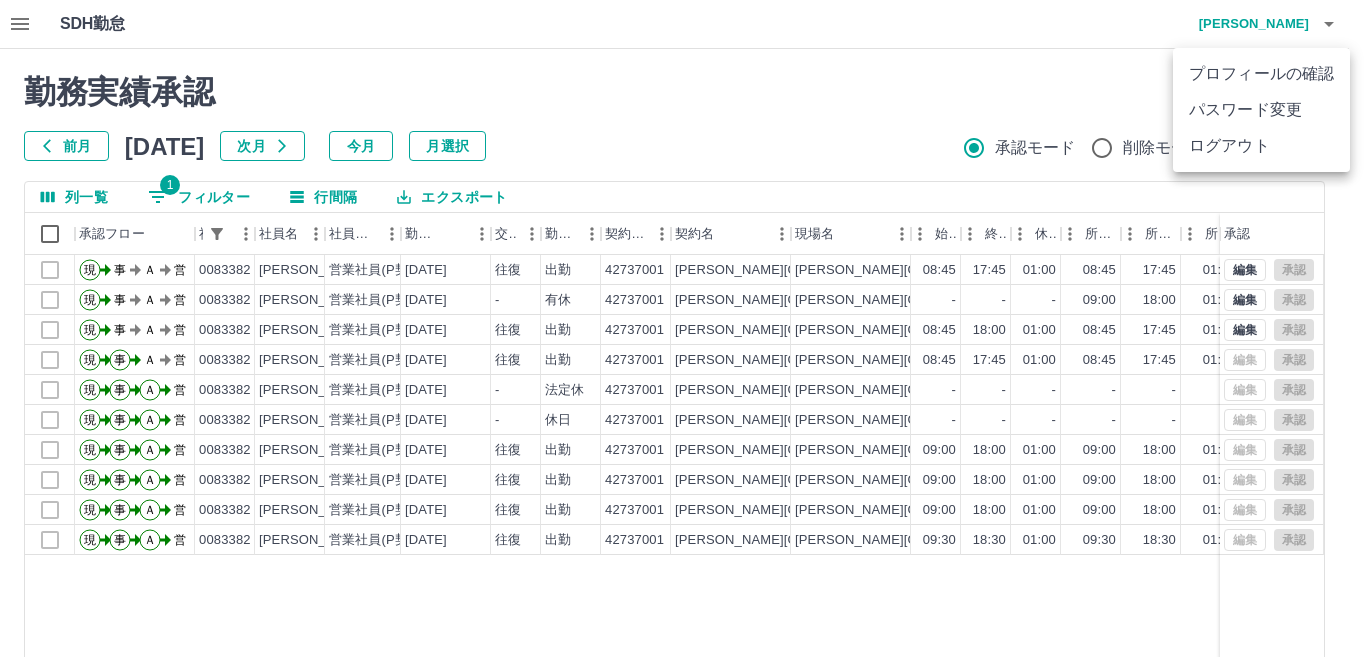 click on "ログアウト" at bounding box center [1261, 146] 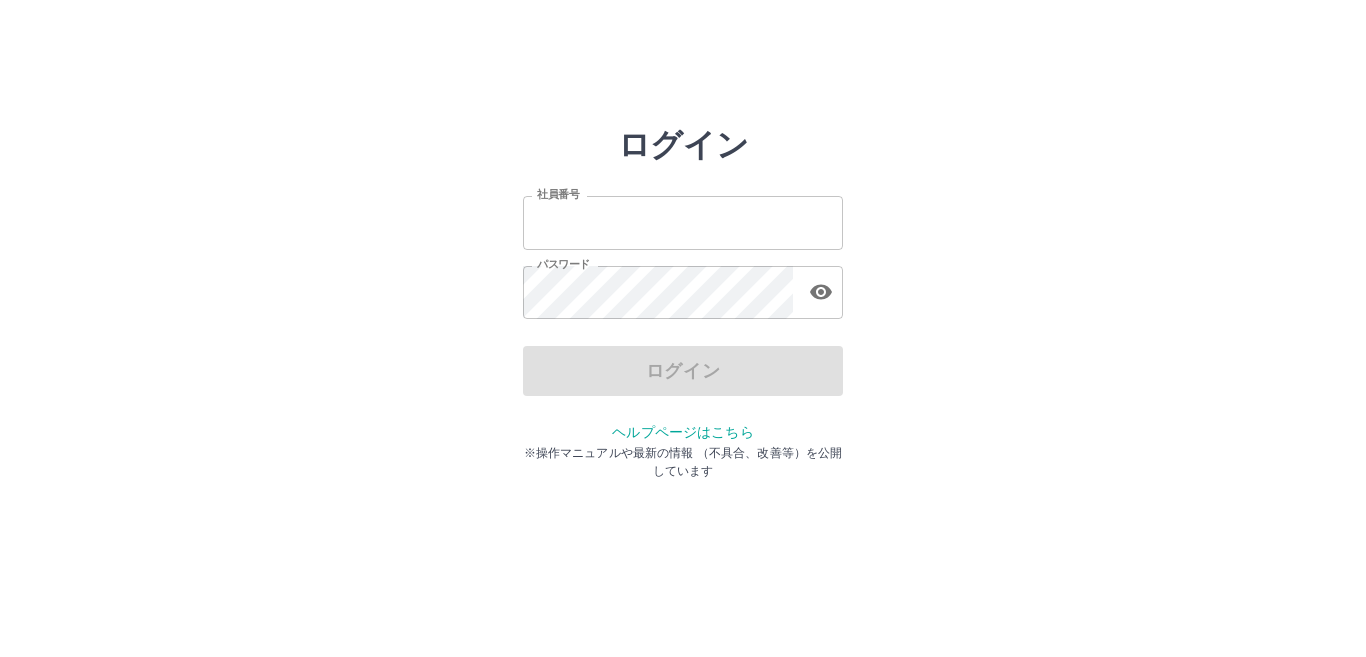 scroll, scrollTop: 0, scrollLeft: 0, axis: both 